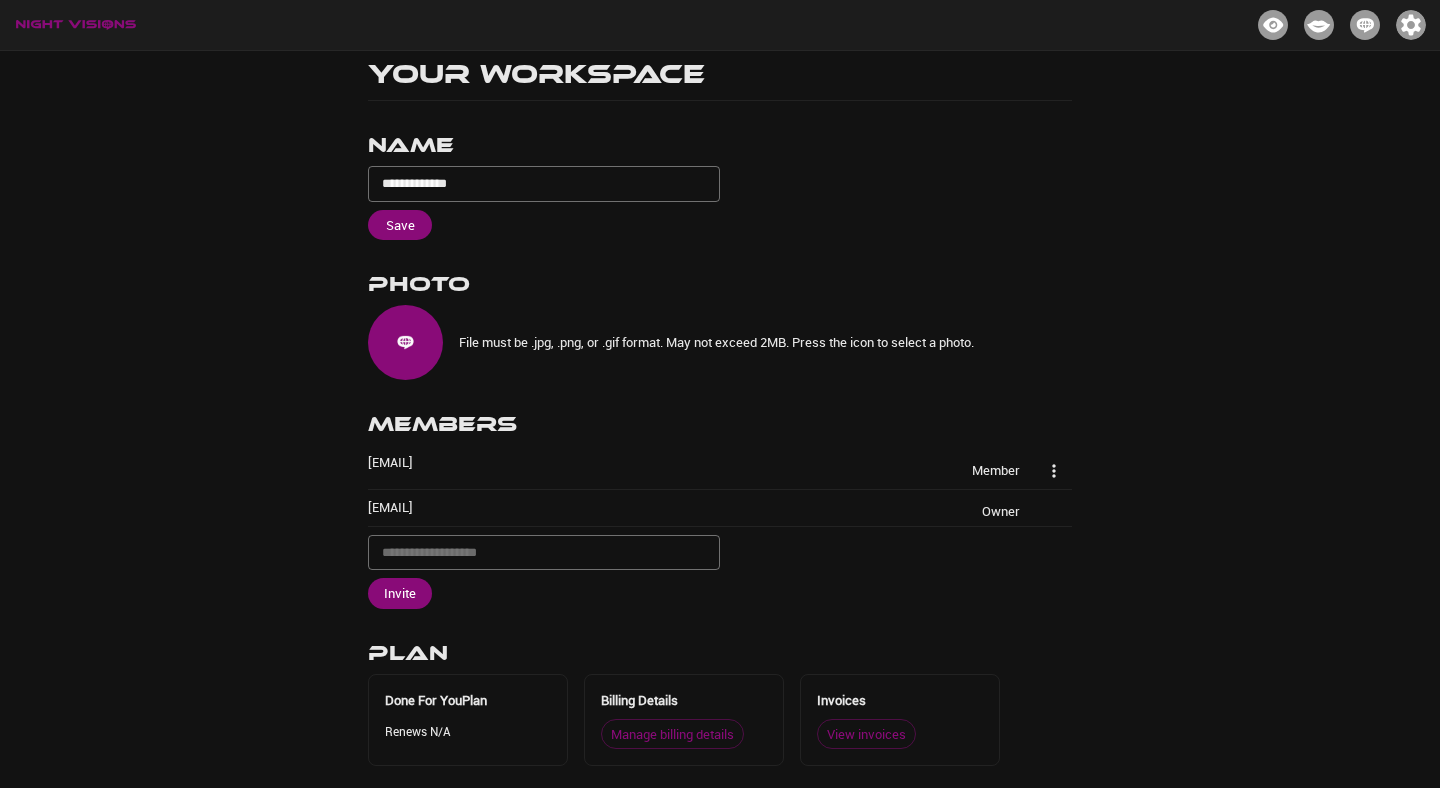 scroll, scrollTop: 45, scrollLeft: 0, axis: vertical 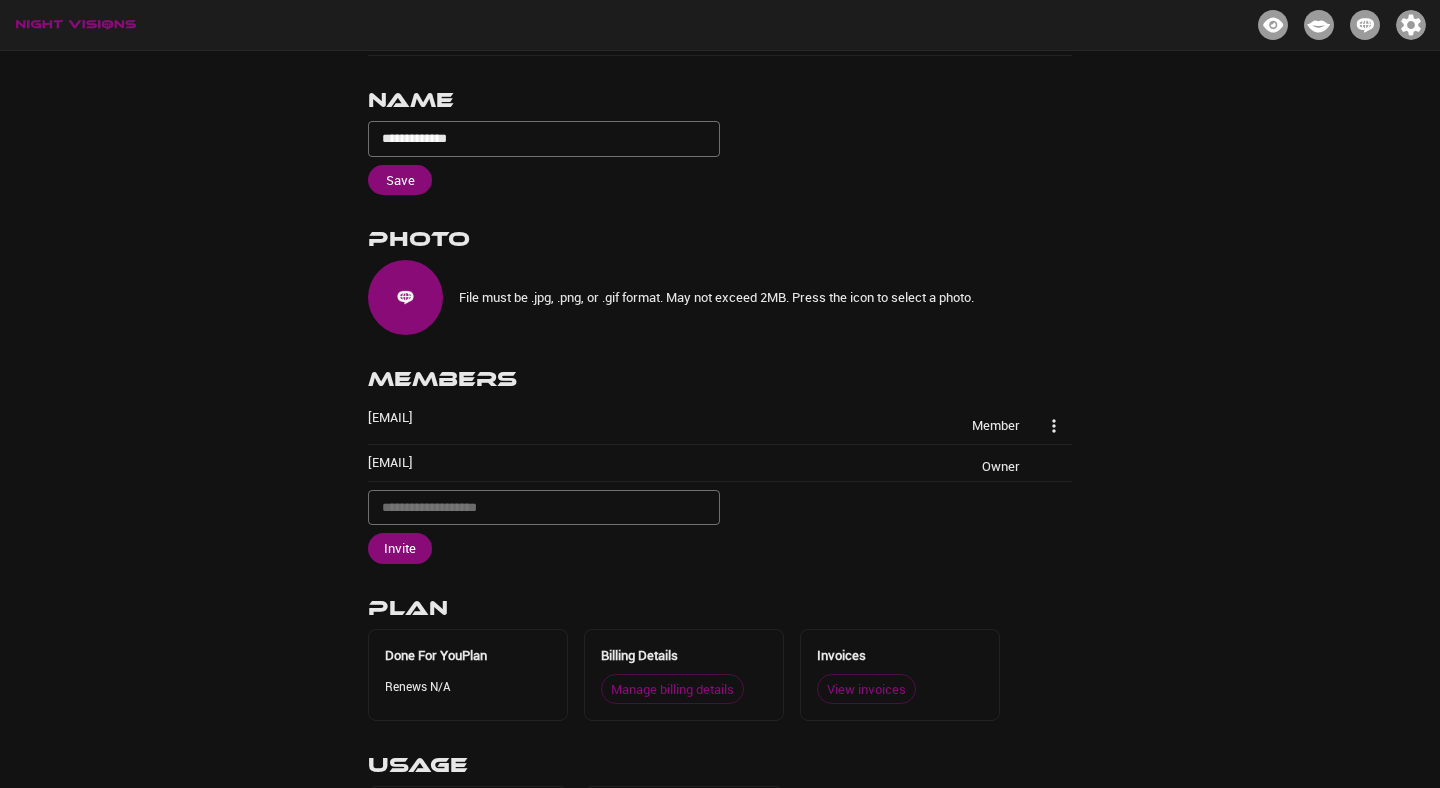 click at bounding box center (1411, 25) 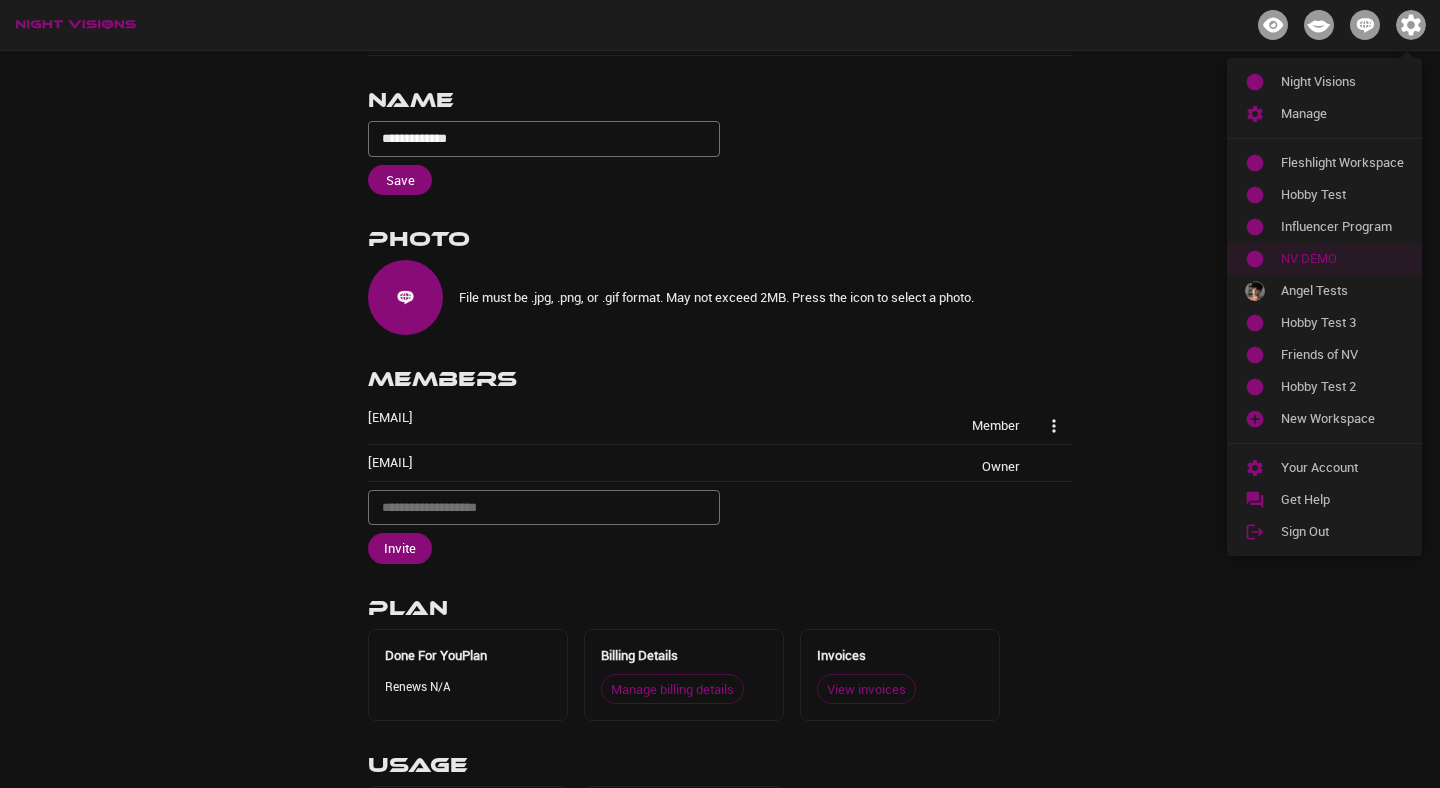 click on "NV DEMO" at bounding box center (1342, 259) 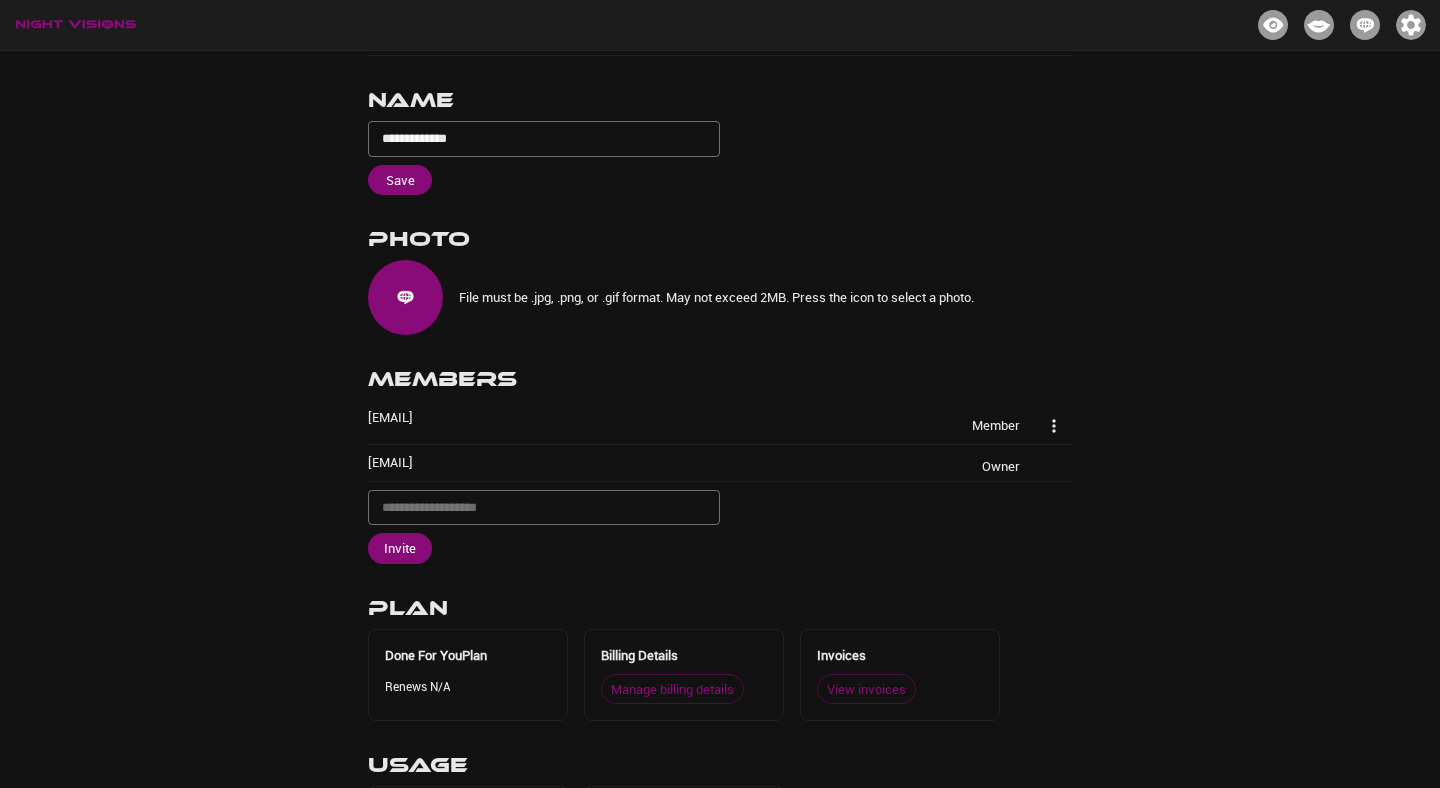 scroll, scrollTop: 0, scrollLeft: 0, axis: both 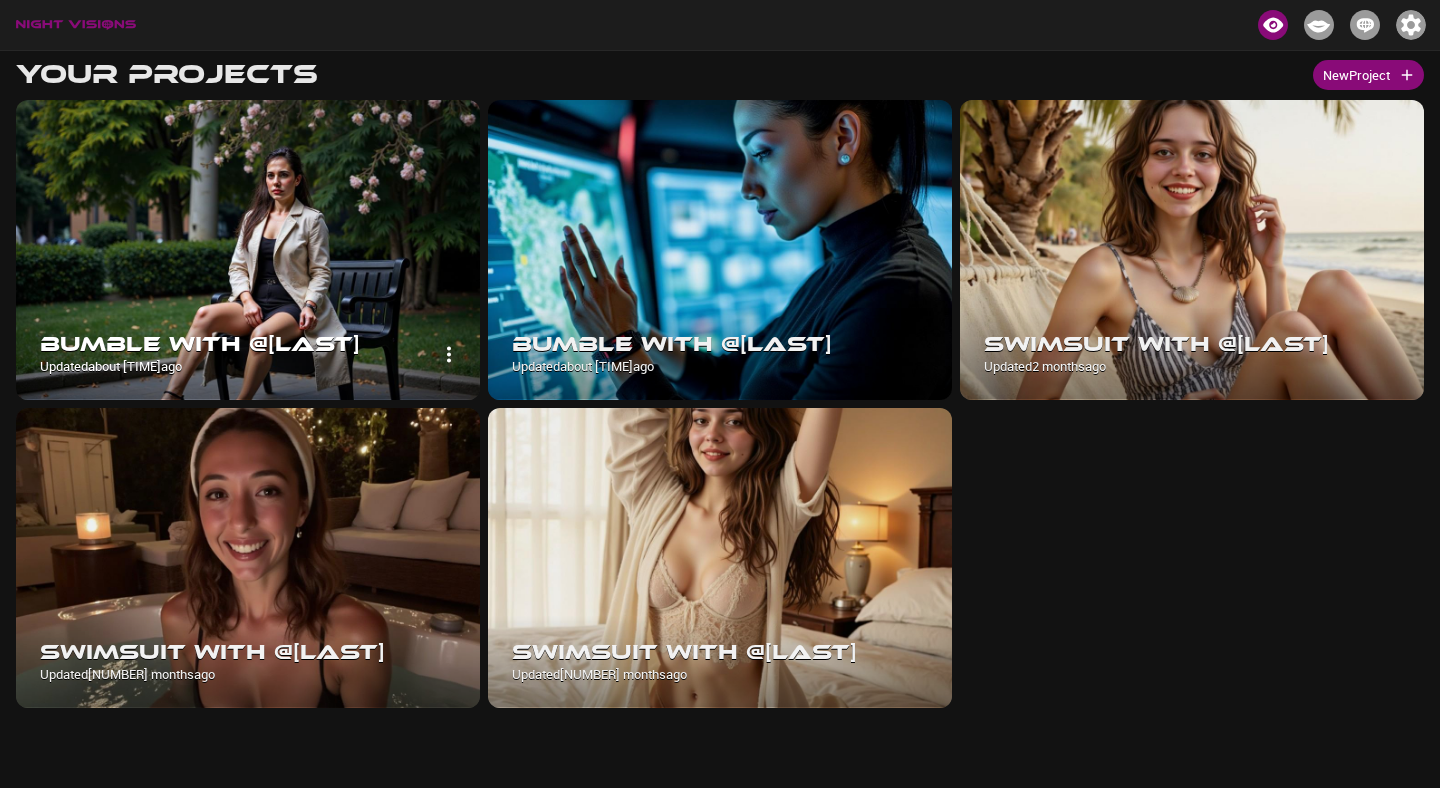 click at bounding box center [248, 250] 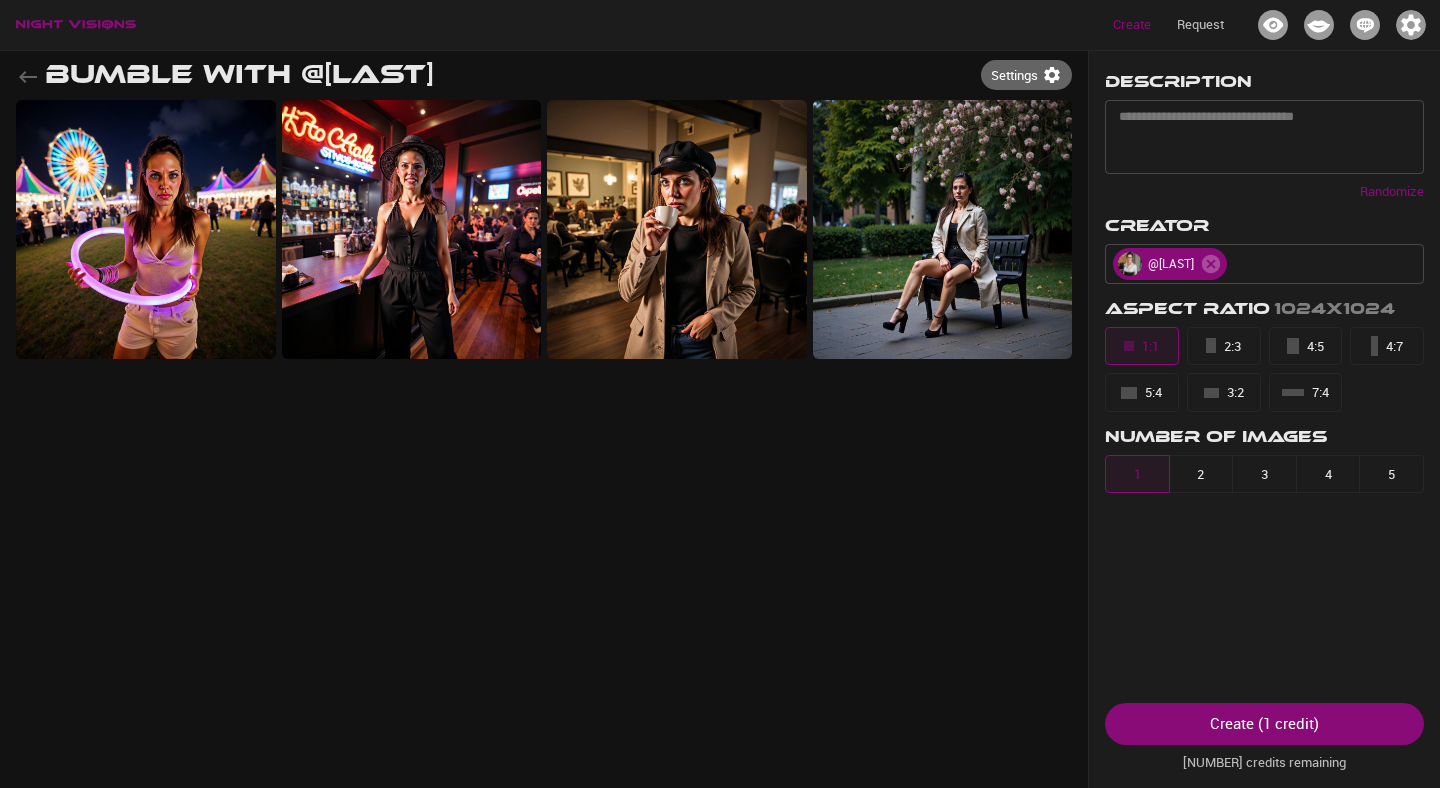 click on "Randomize" at bounding box center [1264, 188] 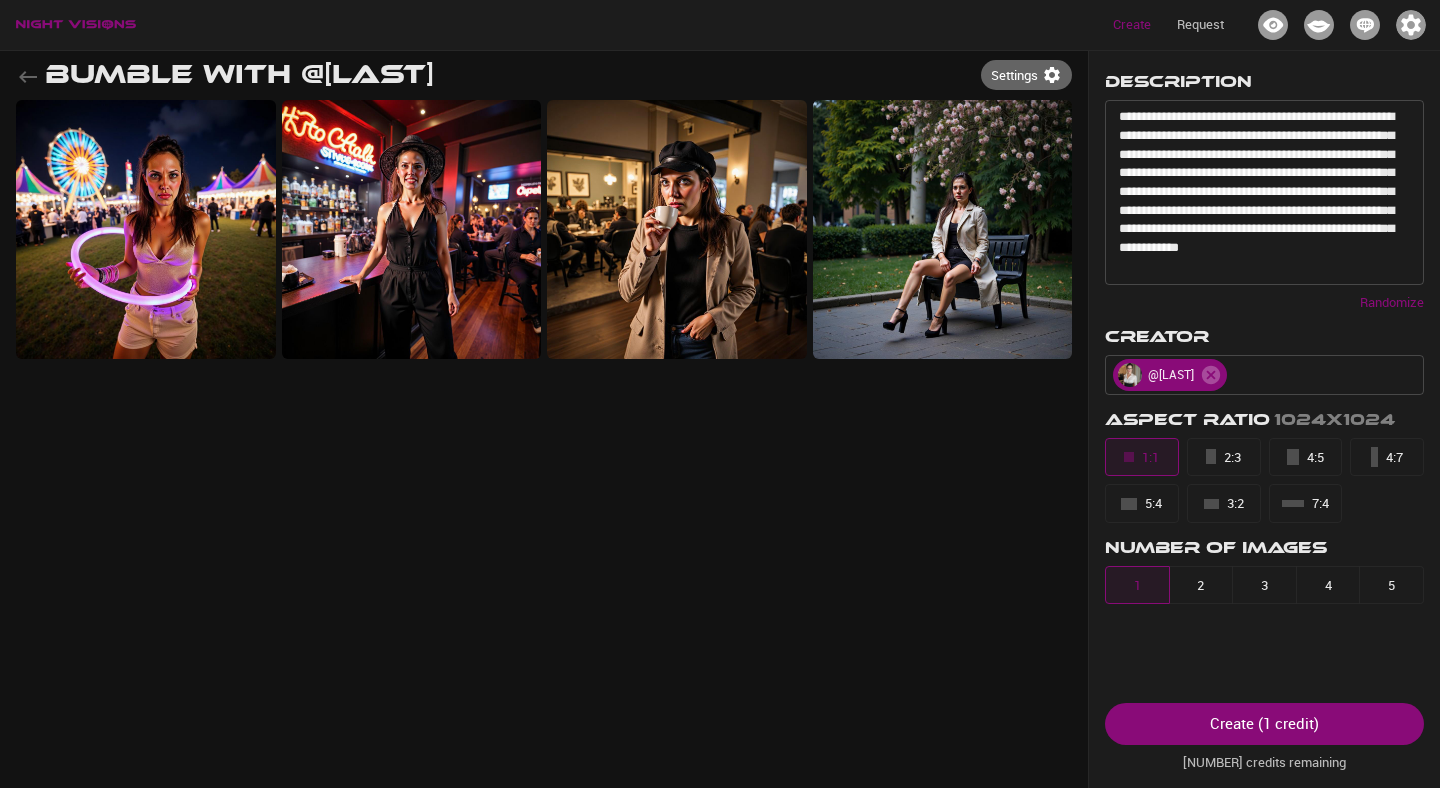 click on "5" at bounding box center [1391, 585] 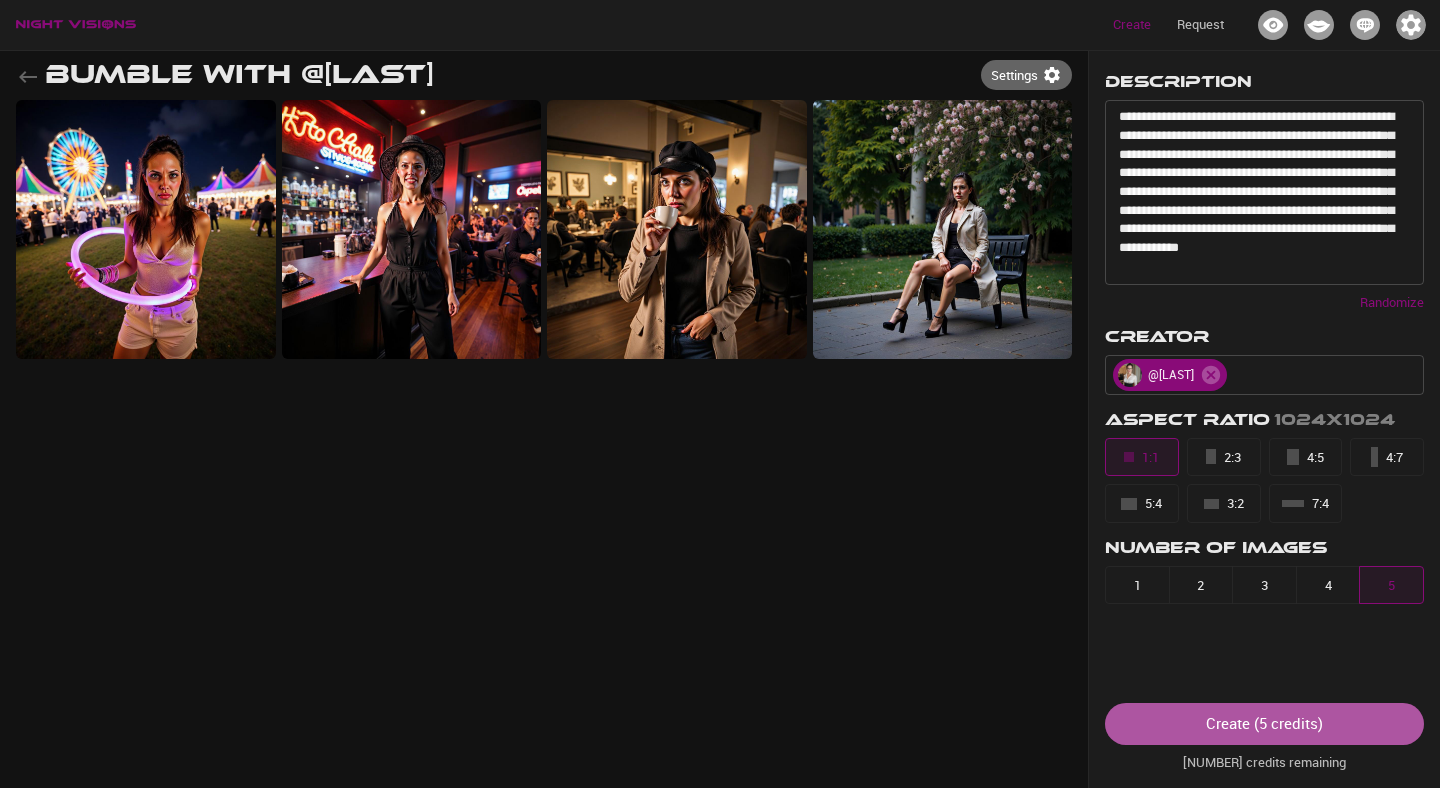 click on "Create ( [NUMBER] credits )" at bounding box center [1264, 724] 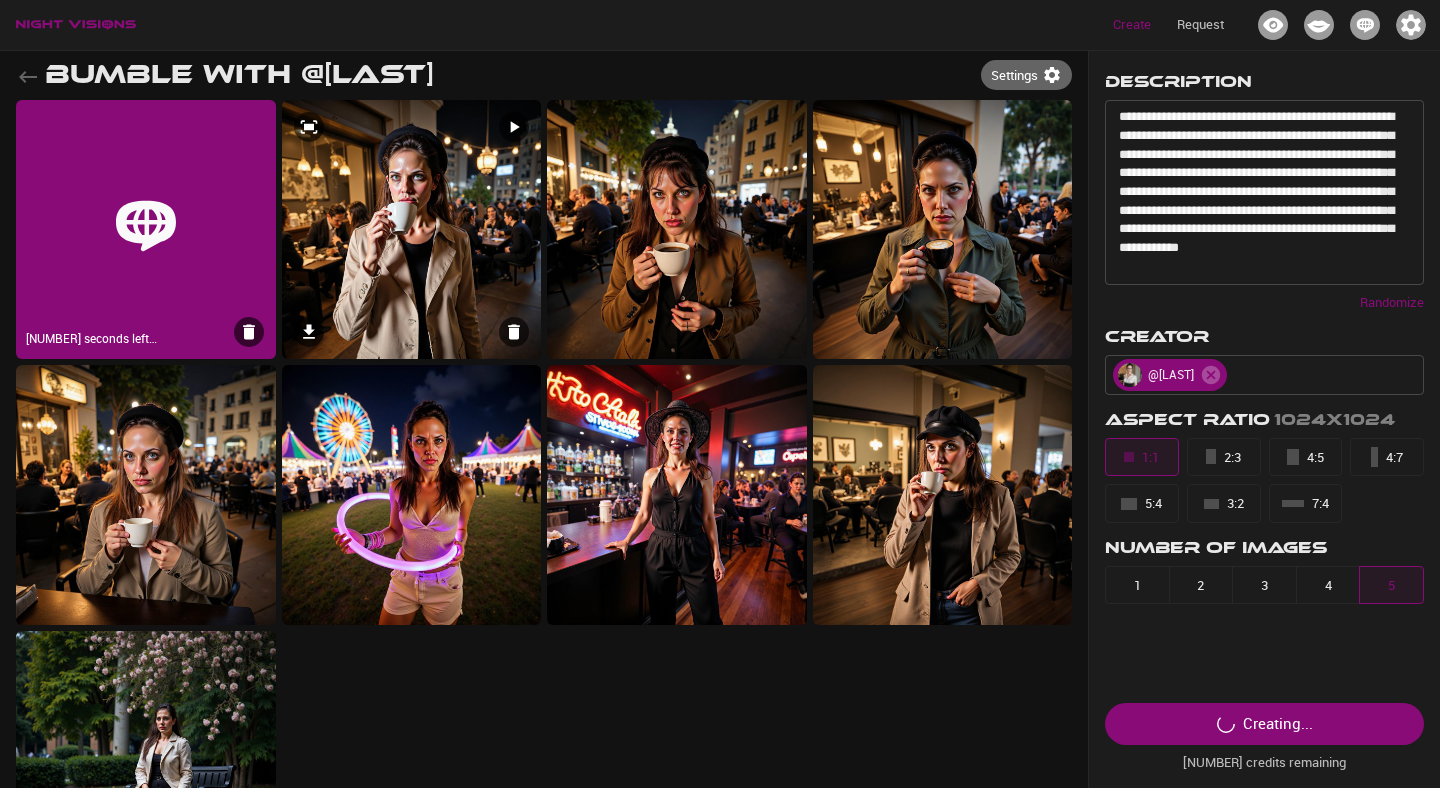 click at bounding box center [412, 230] 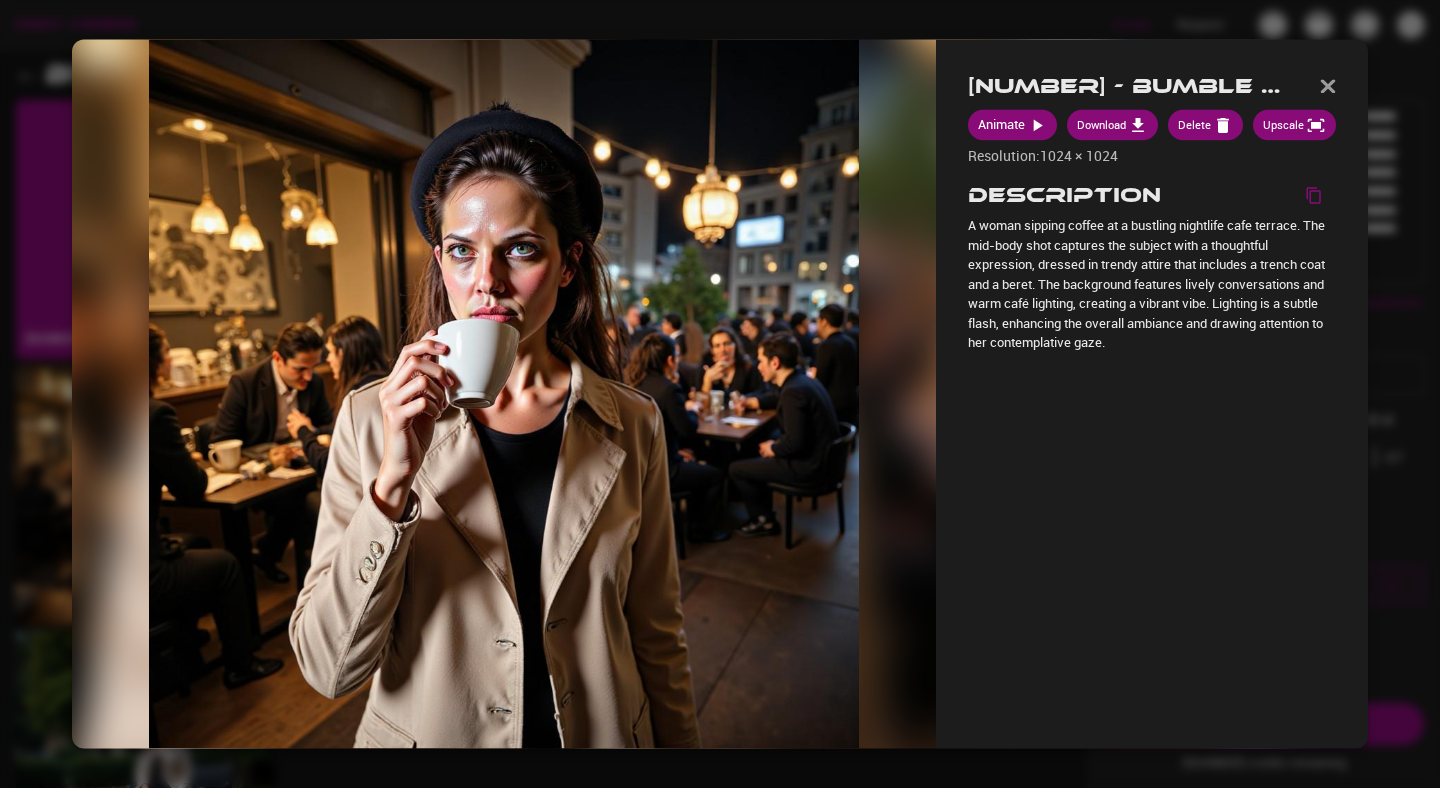 click at bounding box center (720, 394) 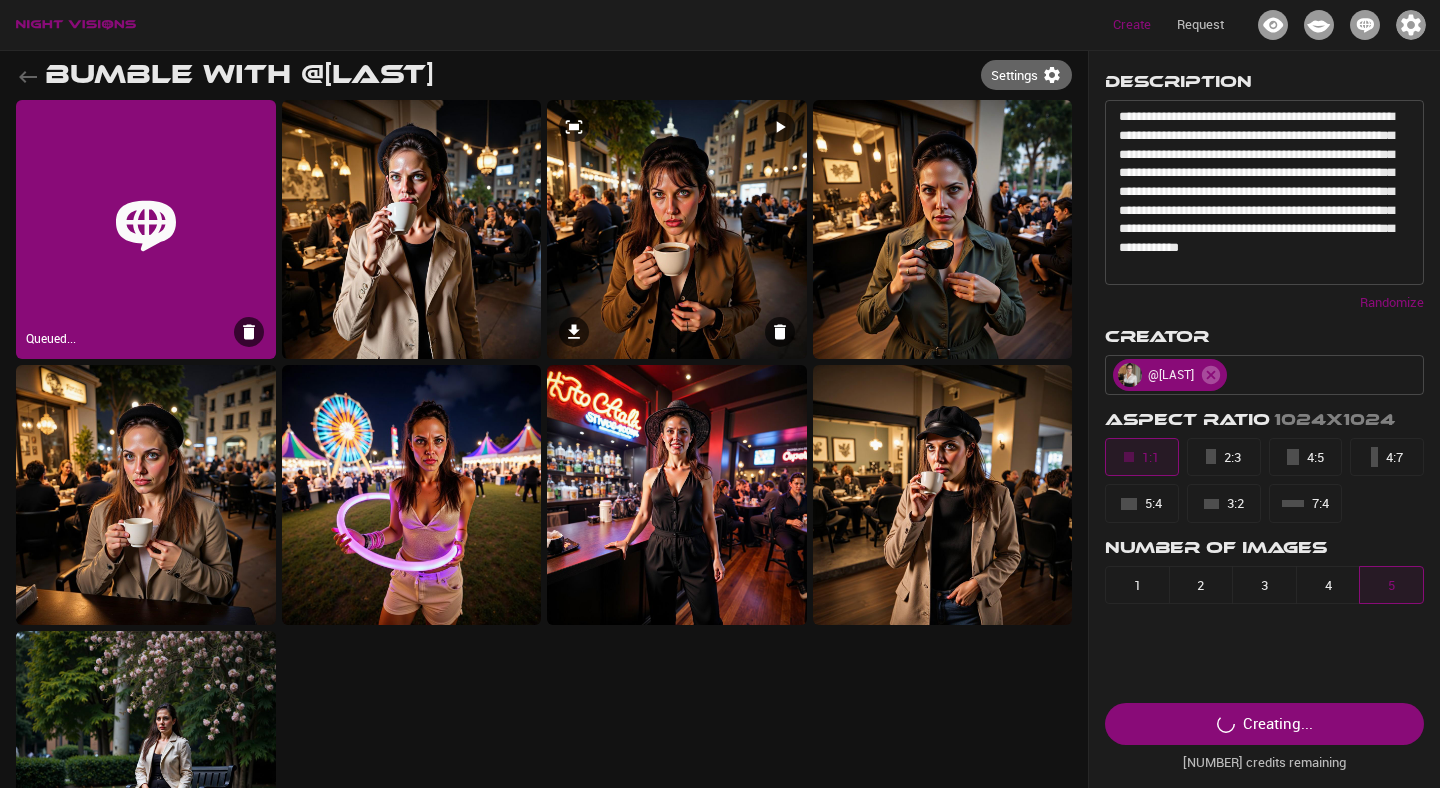 click at bounding box center [677, 230] 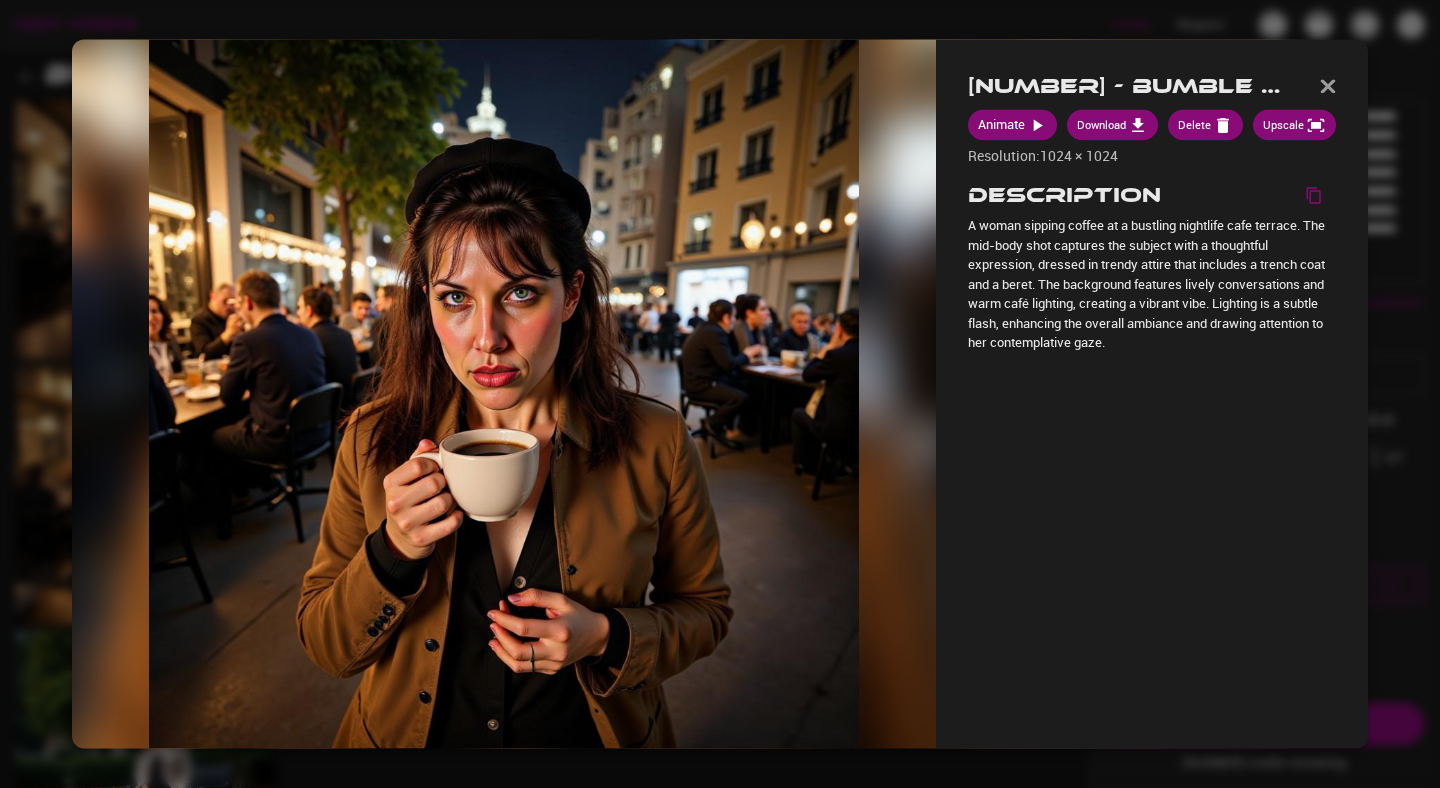 click at bounding box center [720, 394] 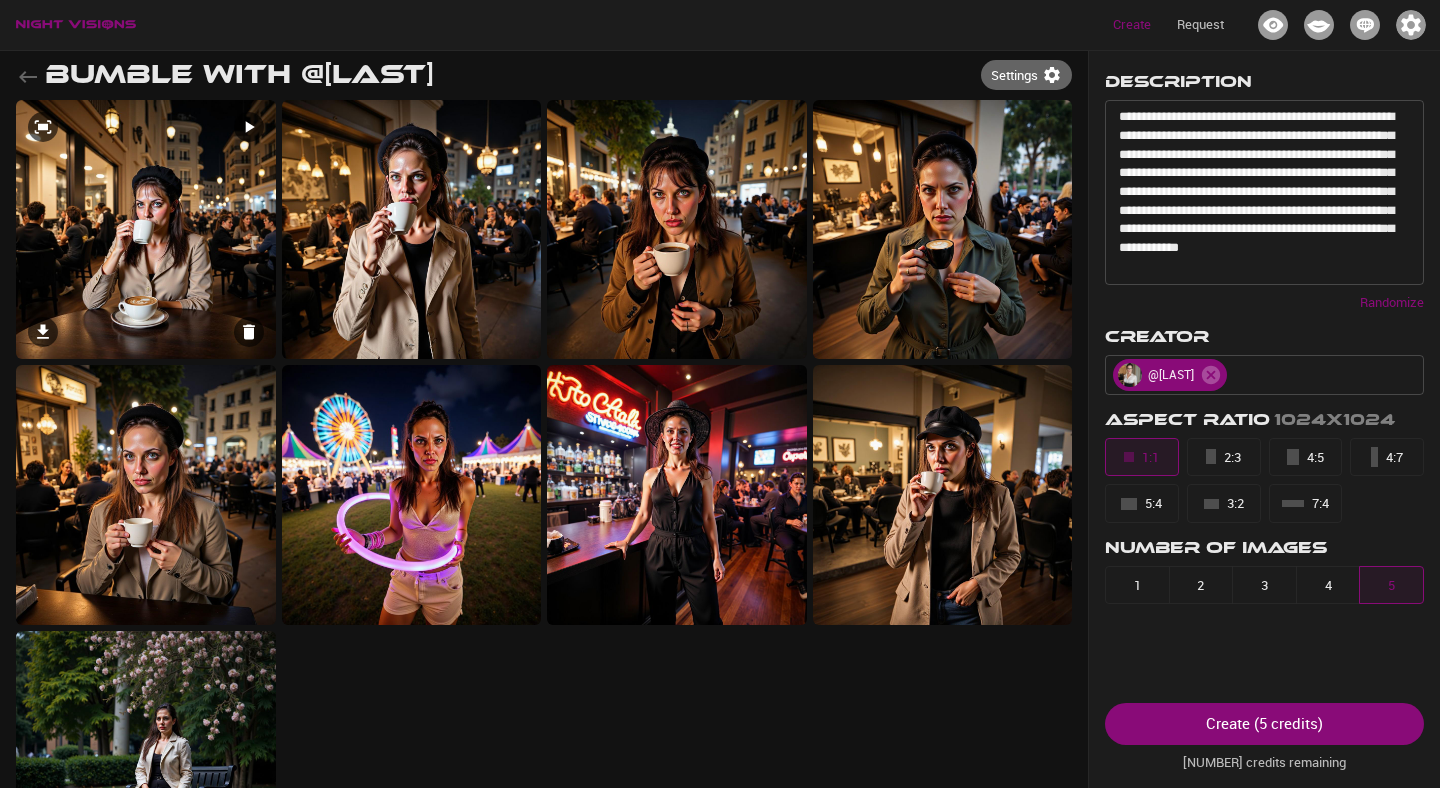 click at bounding box center [146, 230] 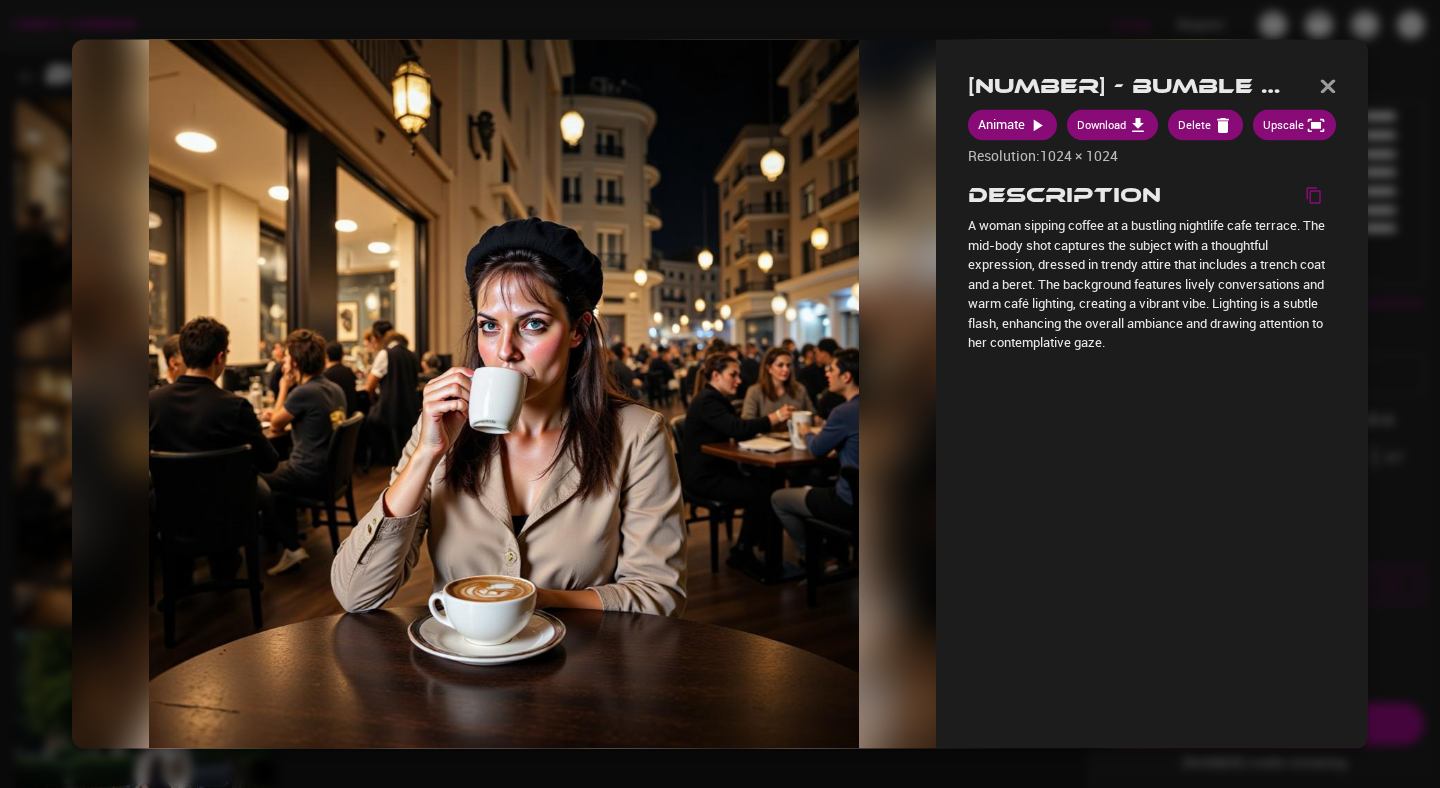 click at bounding box center [504, 393] 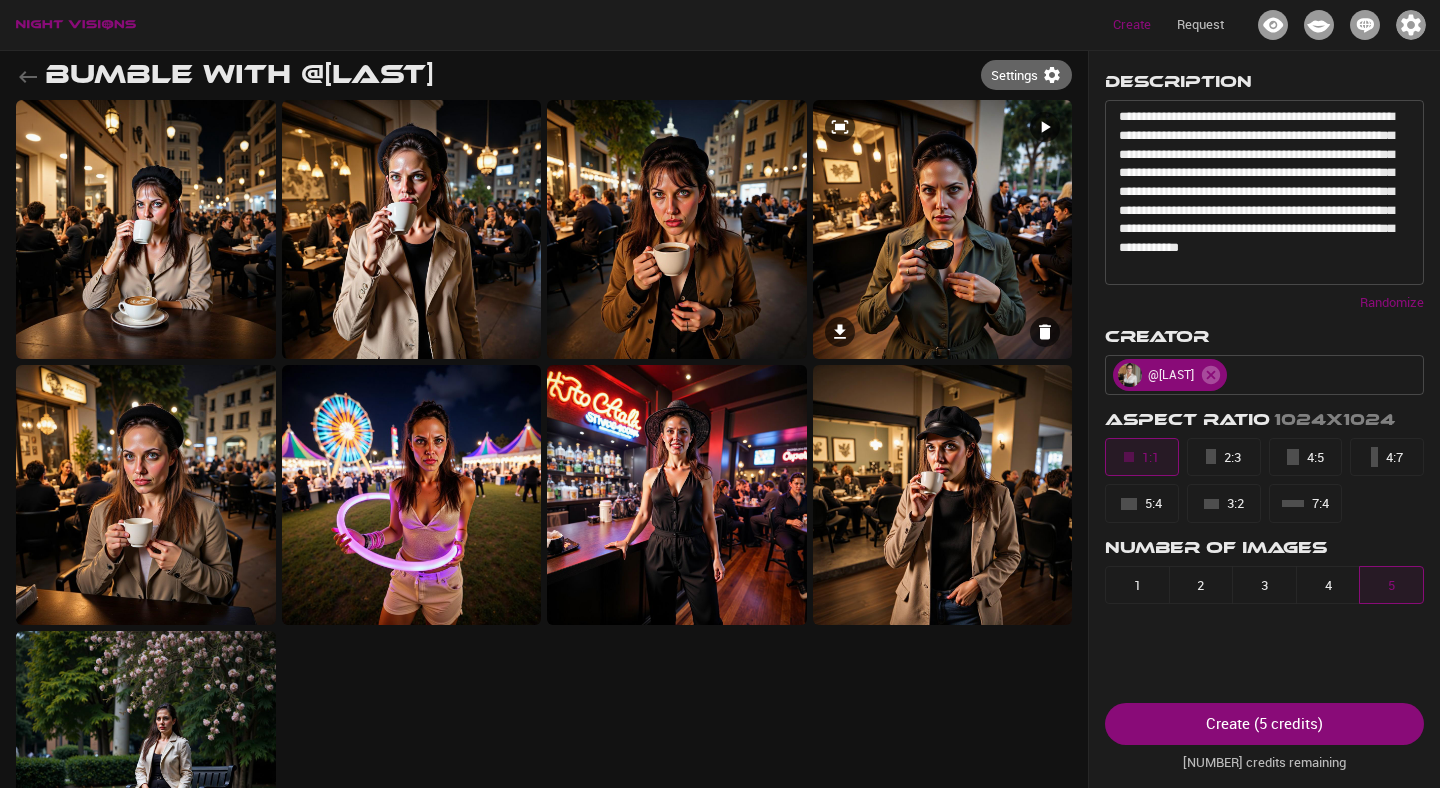 click at bounding box center (943, 230) 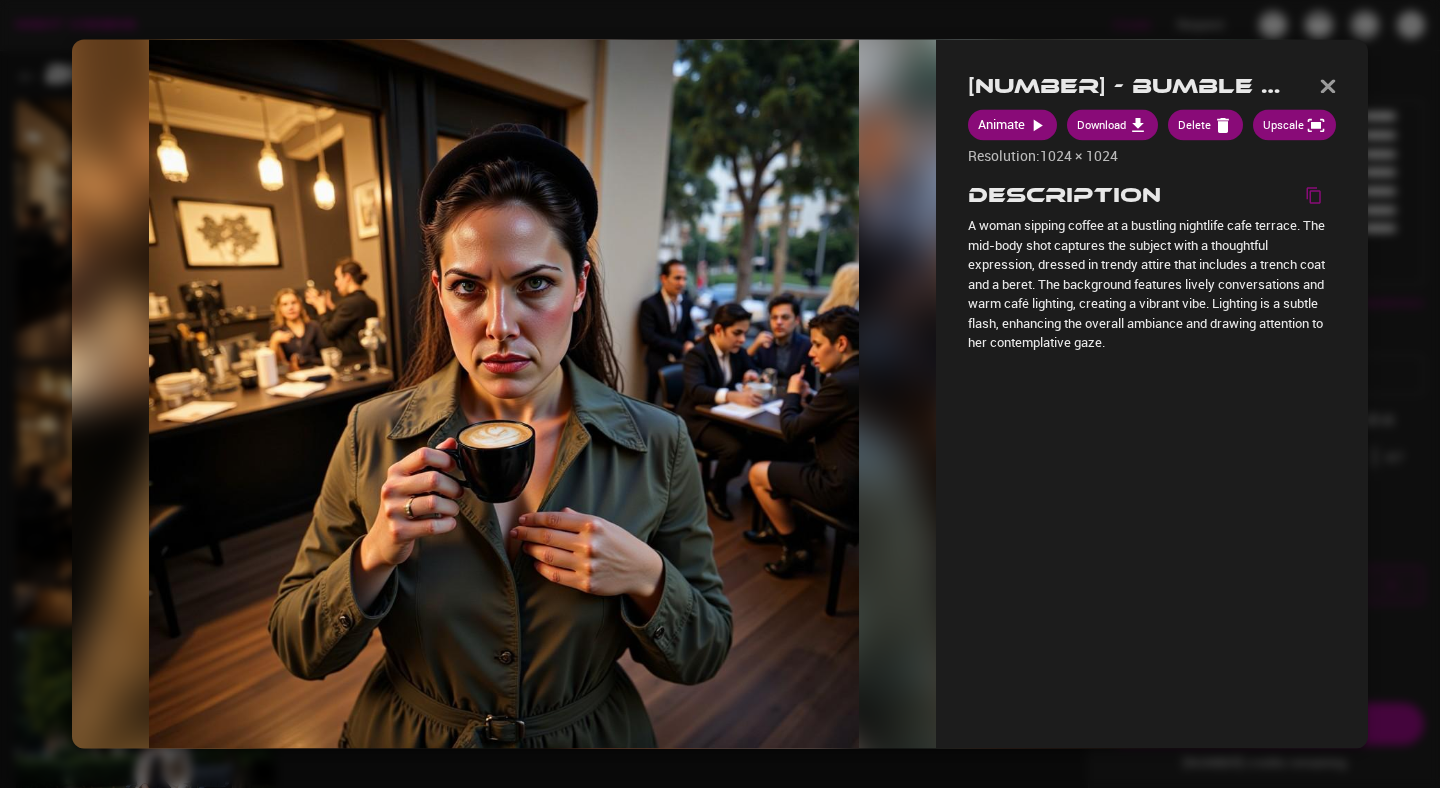 click at bounding box center (720, 394) 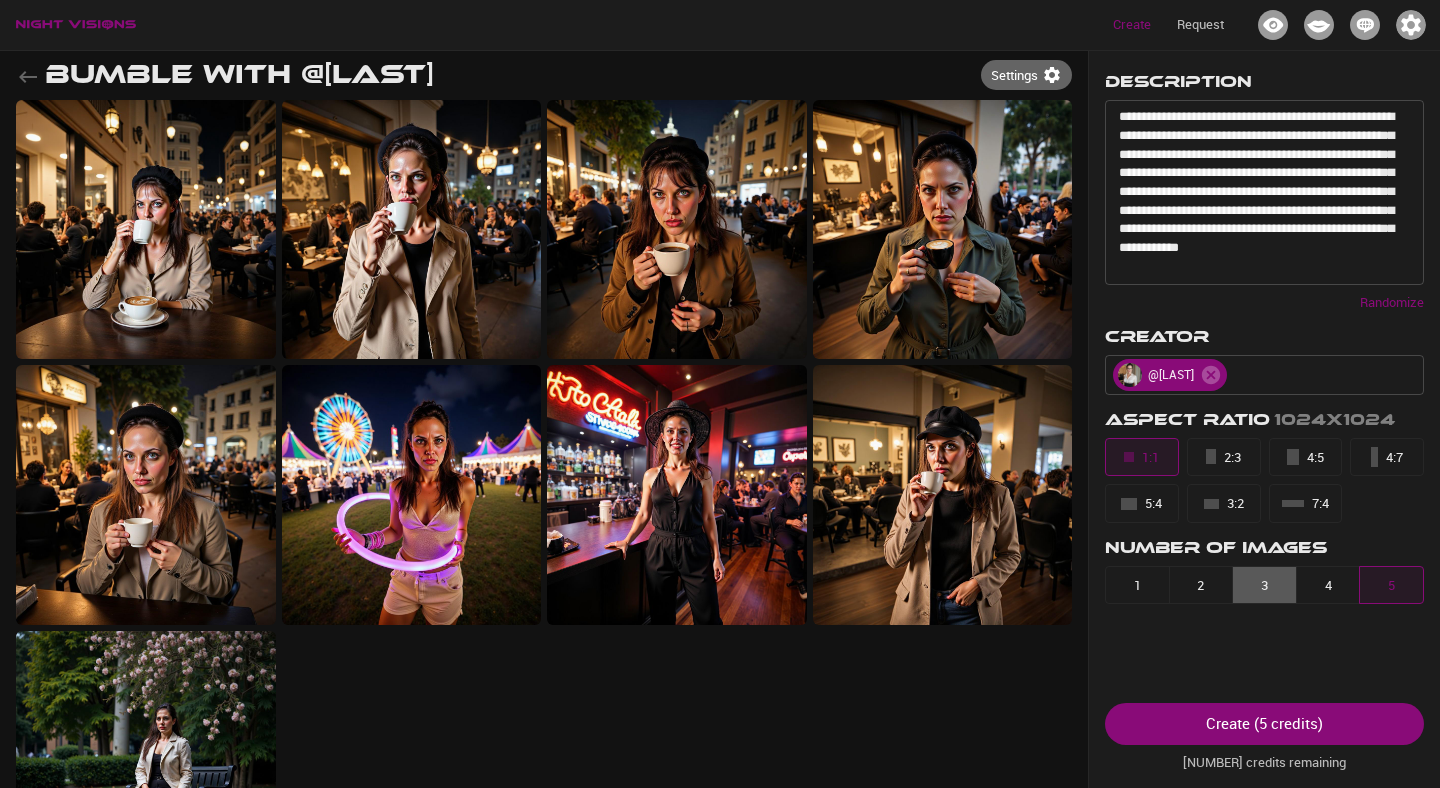 click on "3" at bounding box center (1264, 585) 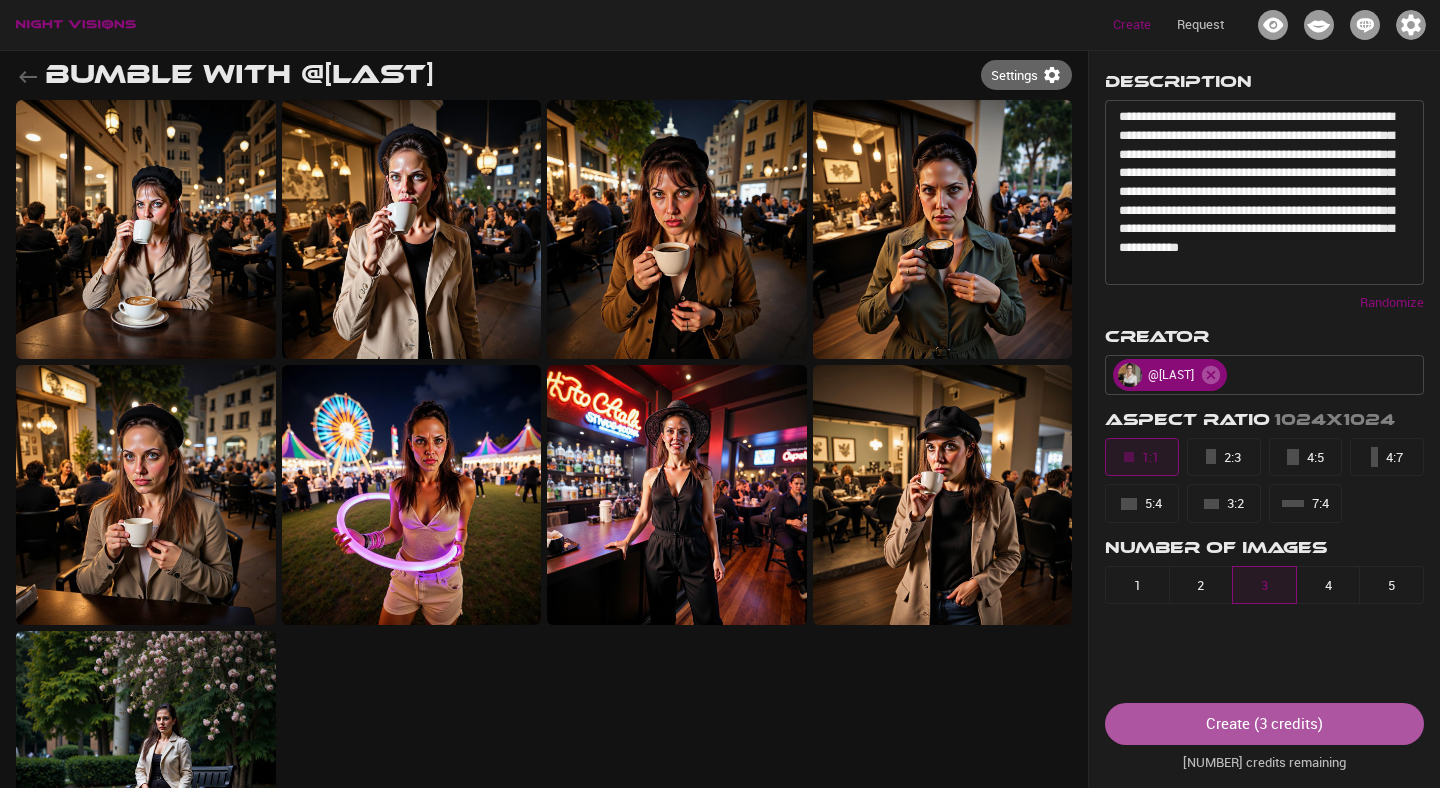 click on "Create ( [NUMBER] credits )" at bounding box center (1264, 723) 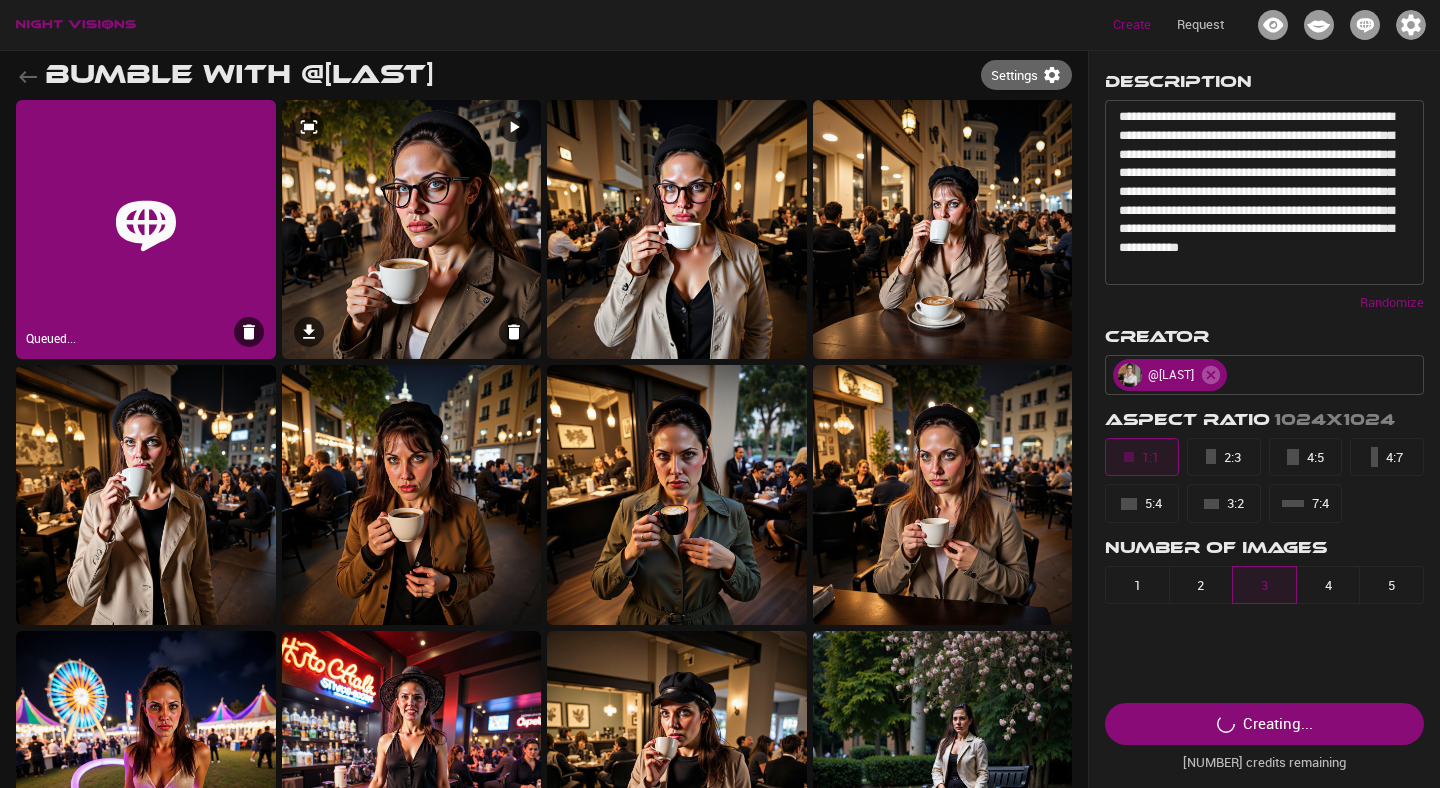 click at bounding box center (412, 230) 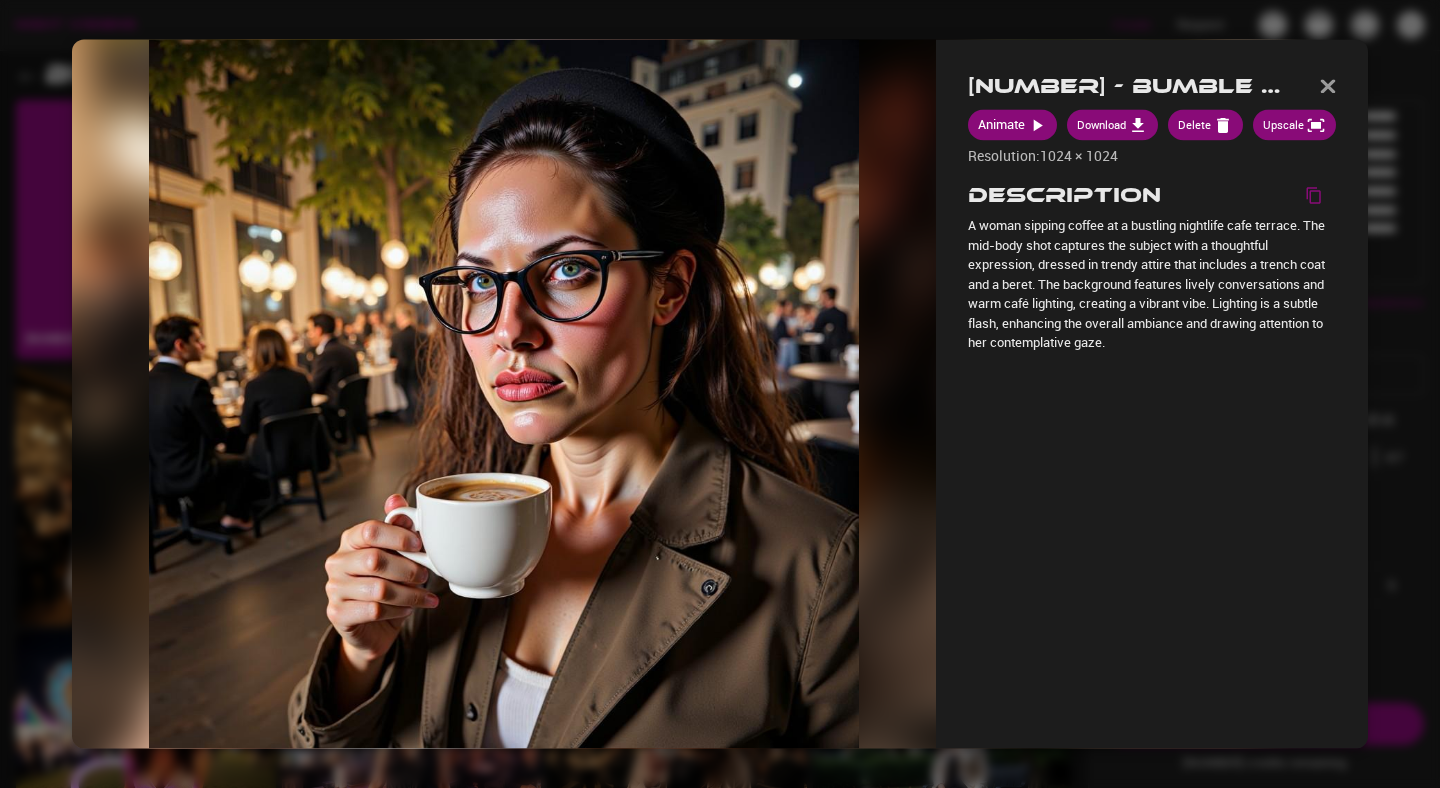 click at bounding box center [720, 394] 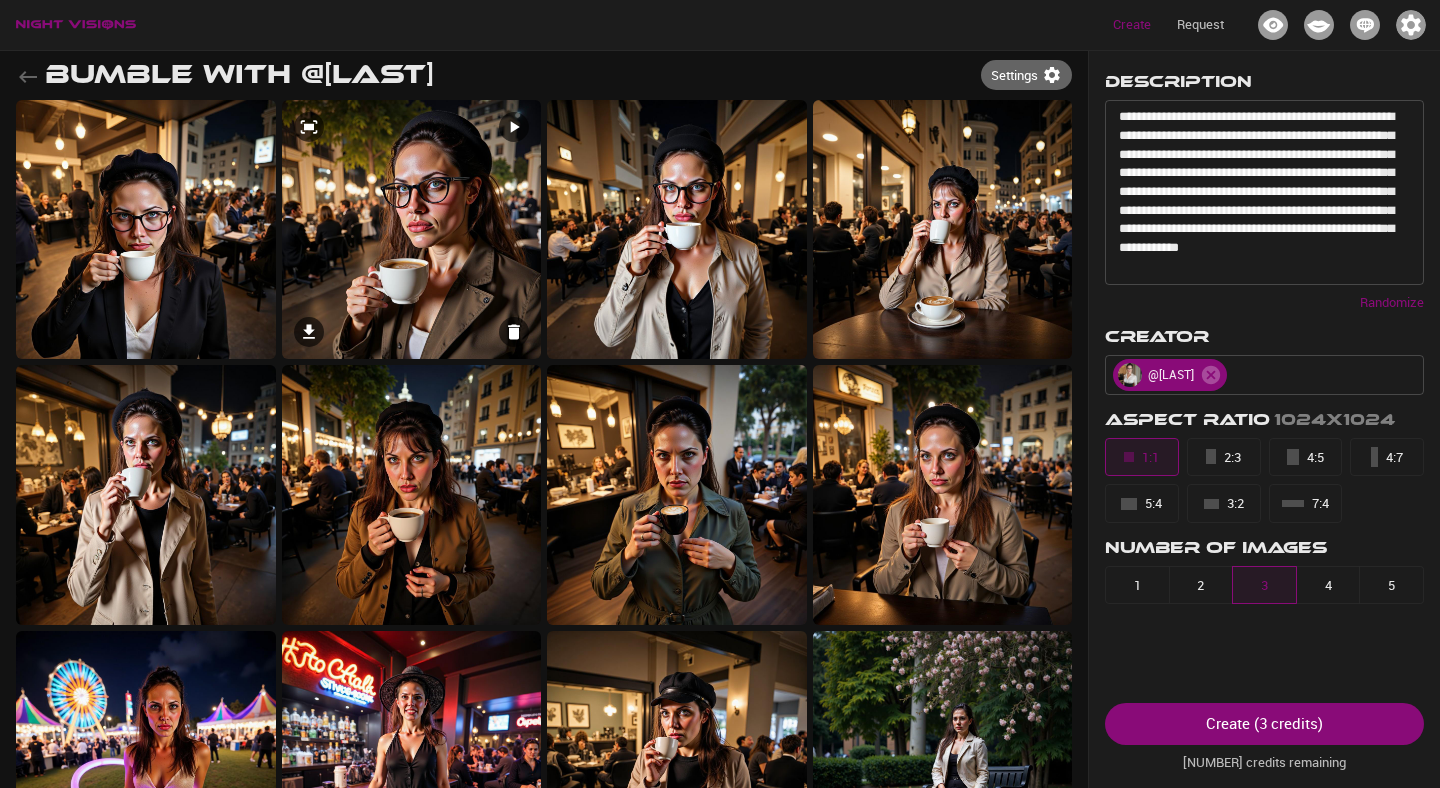 click at bounding box center [412, 230] 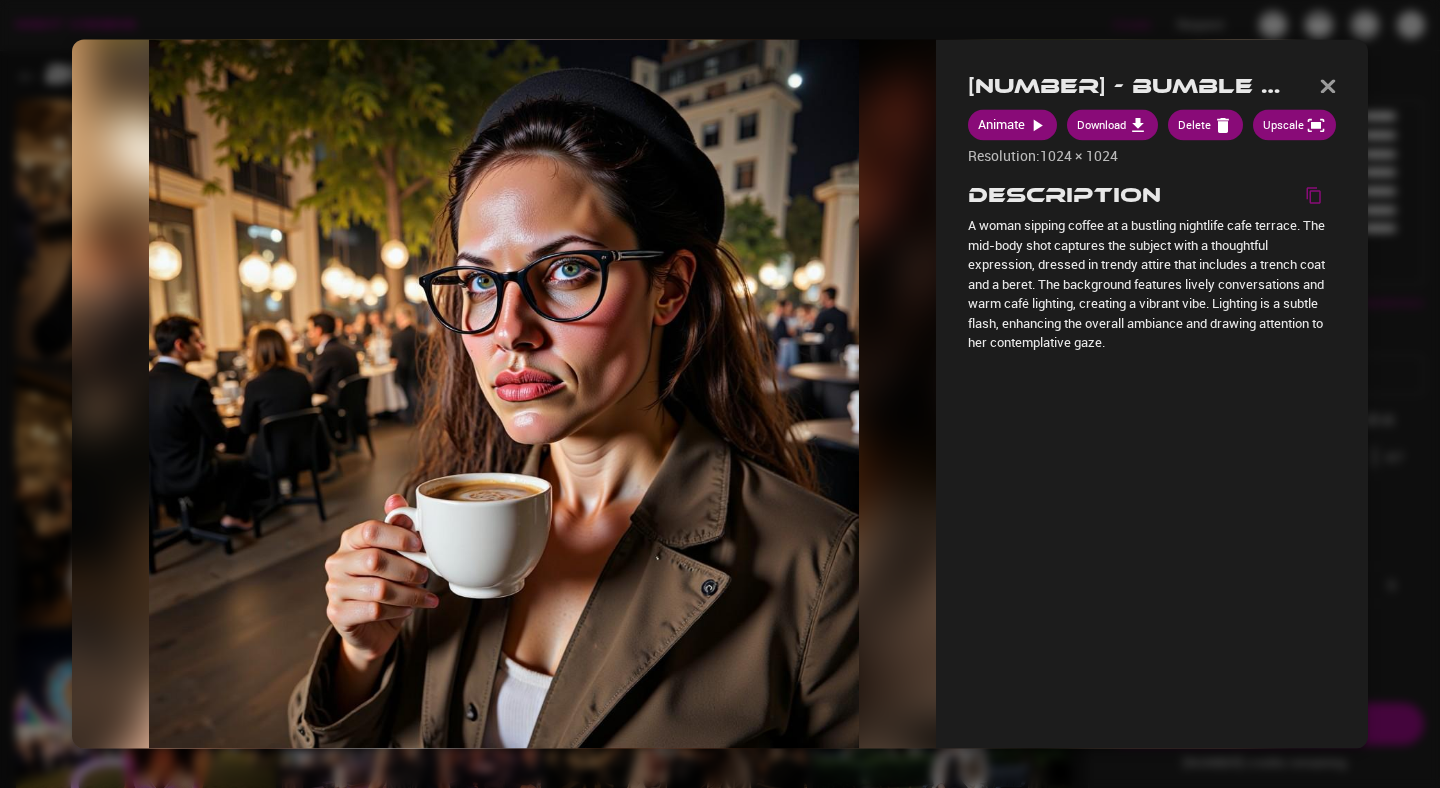 click at bounding box center [720, 394] 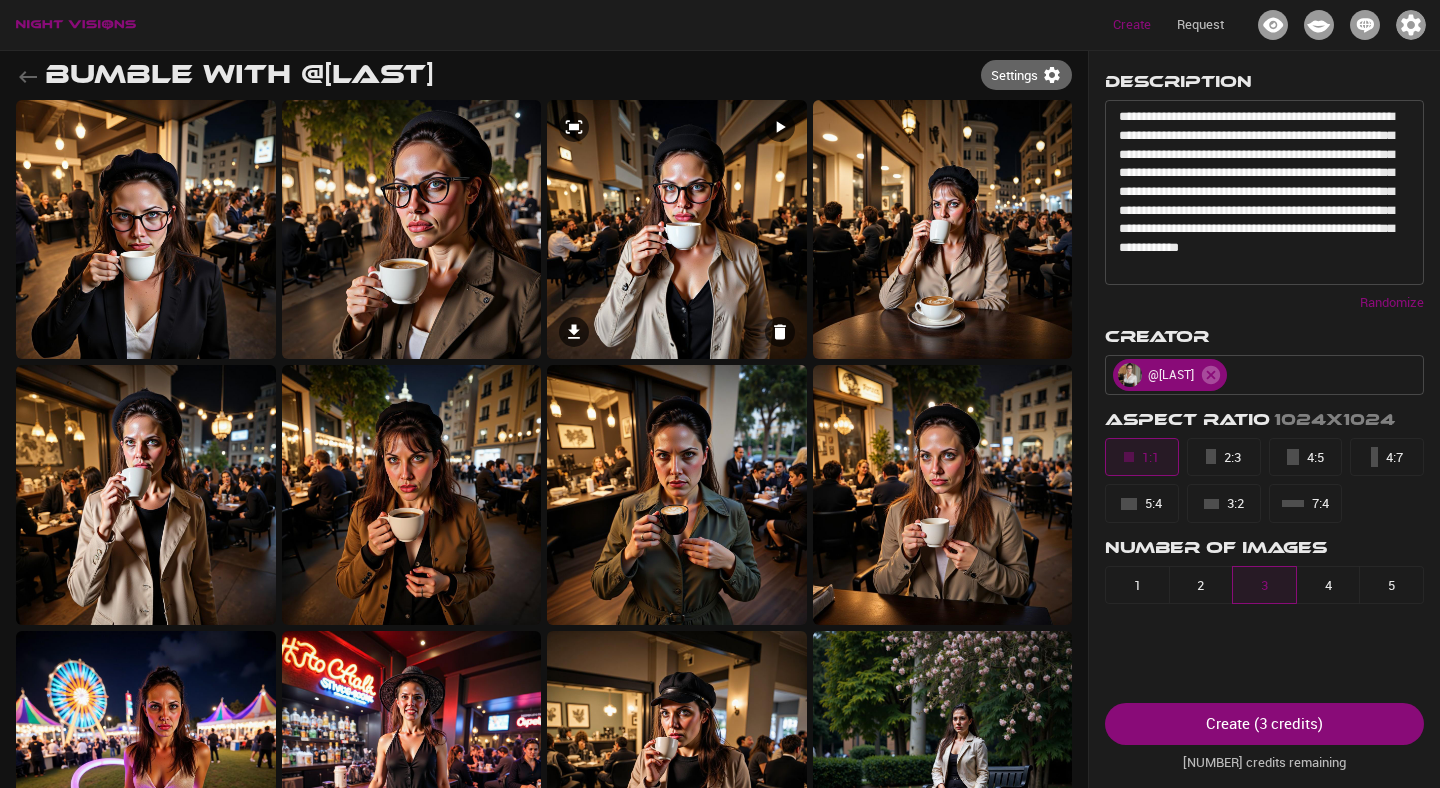click at bounding box center [677, 230] 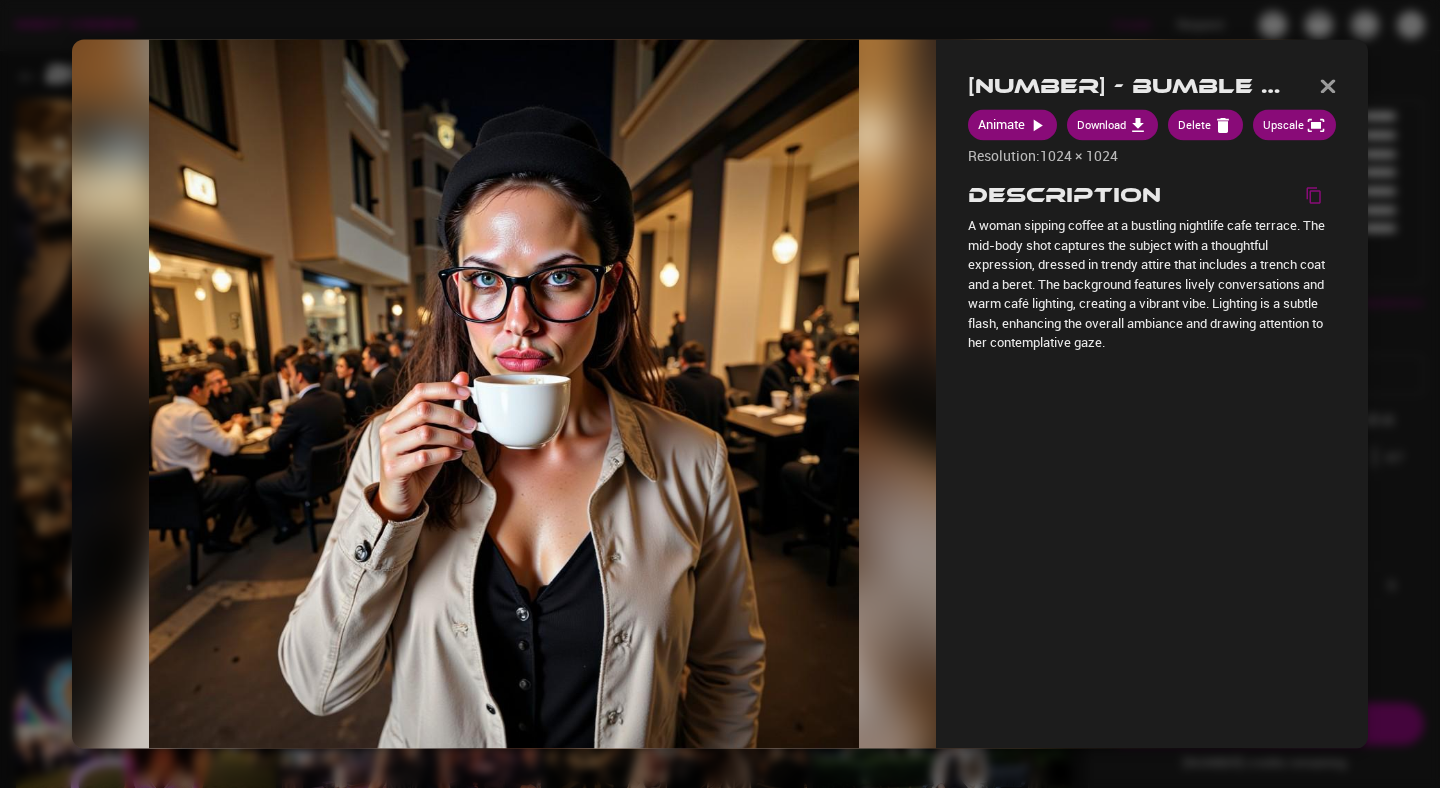 click at bounding box center [720, 394] 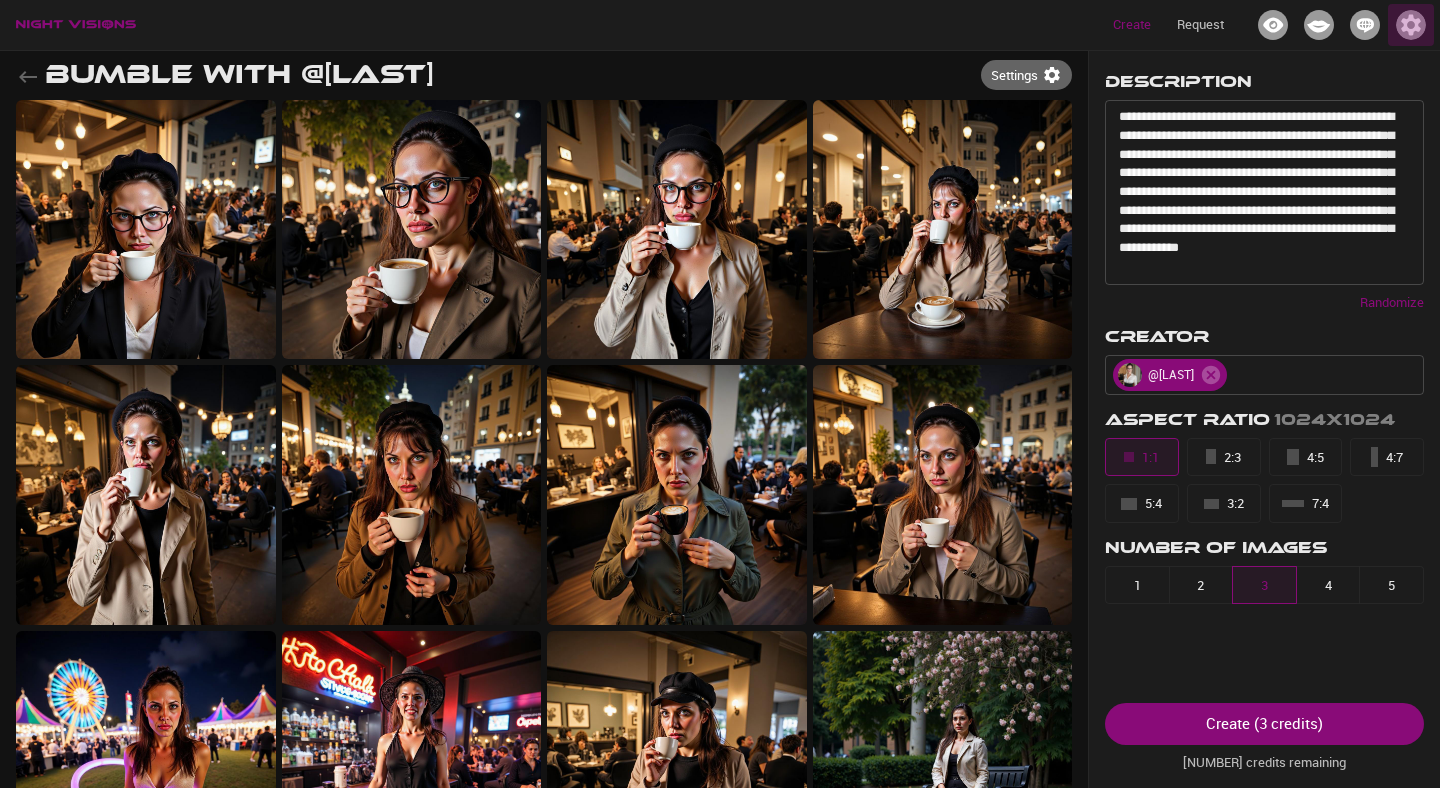 click at bounding box center (1411, 25) 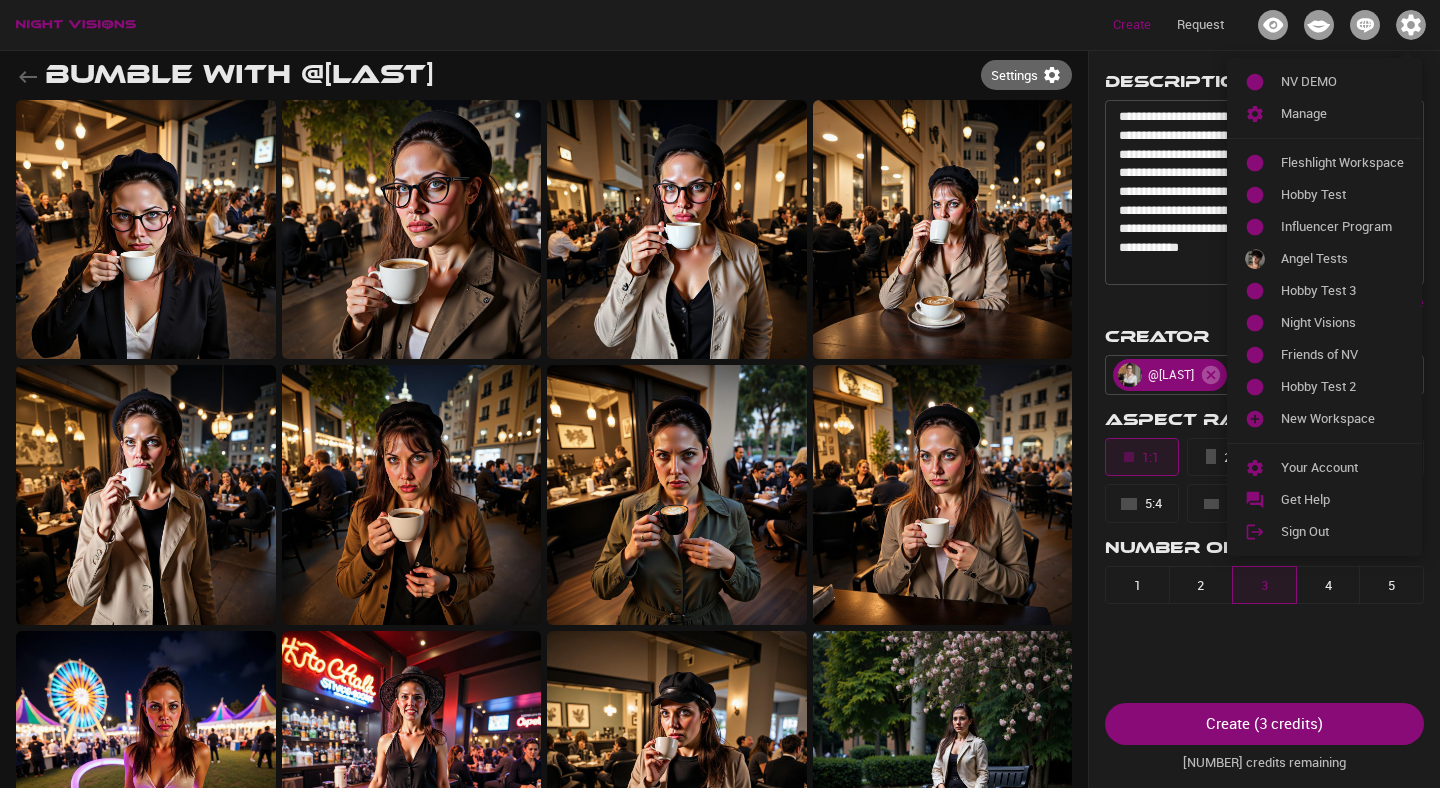 click at bounding box center (720, 394) 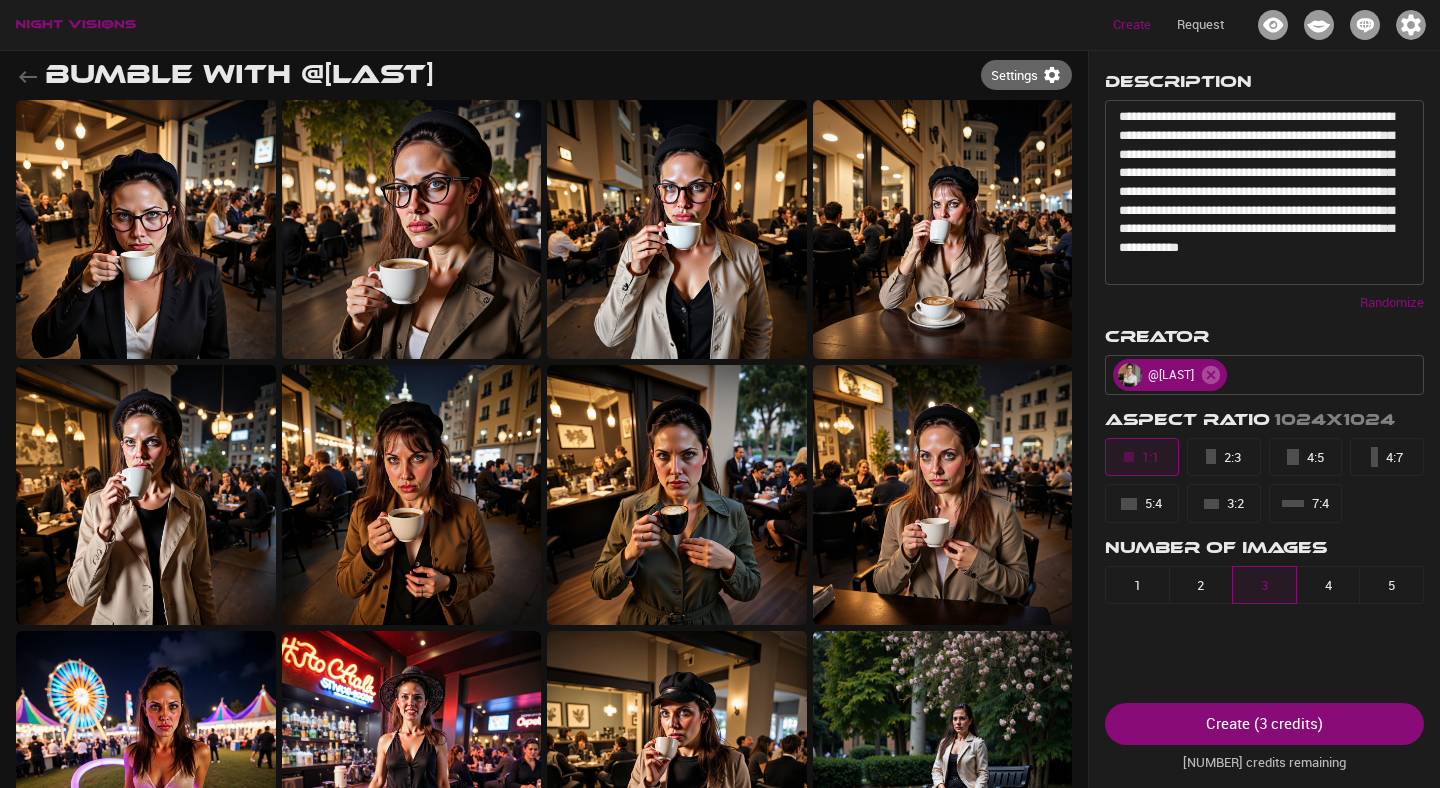 click on "4:5" at bounding box center (1305, 457) 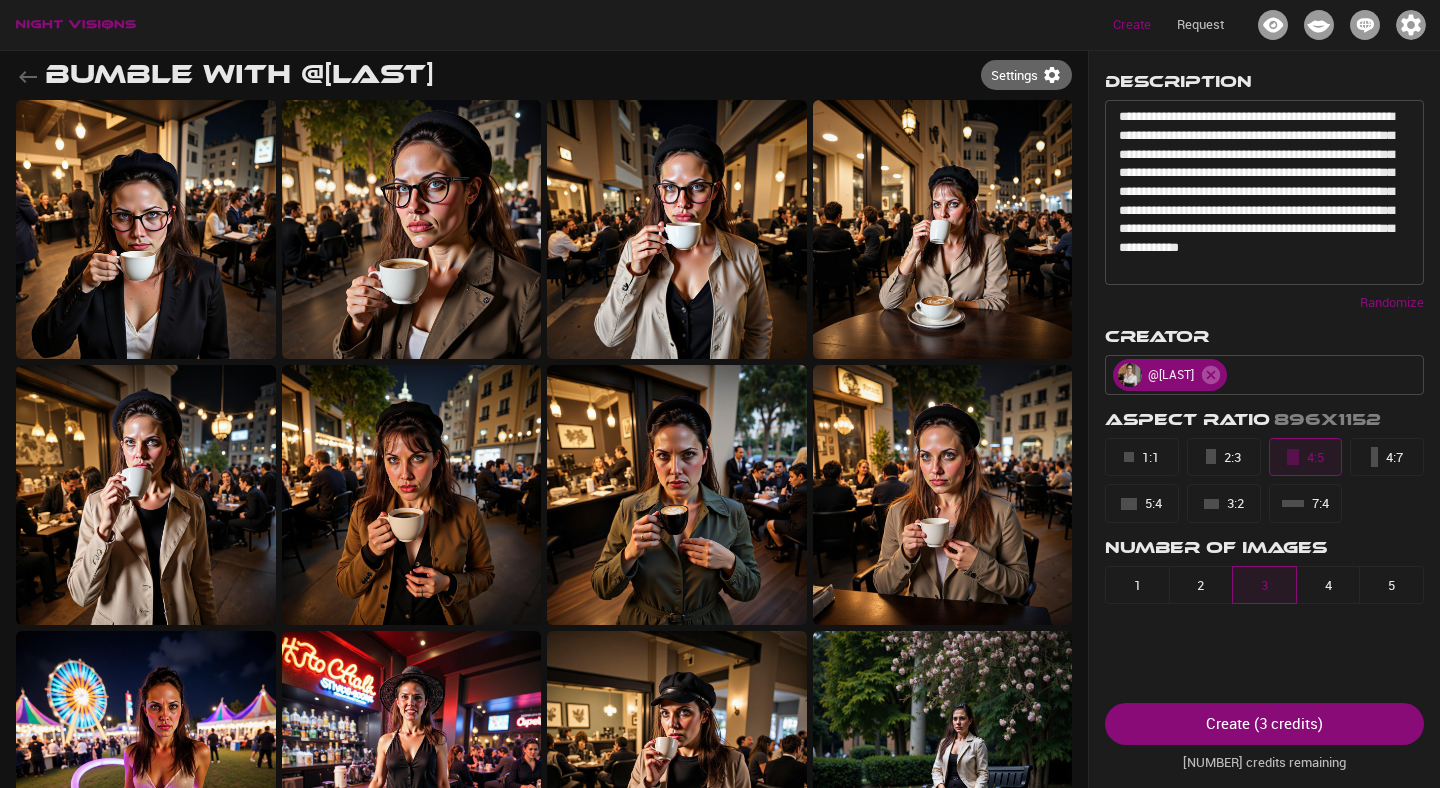 click on "**********" at bounding box center (1264, 353) 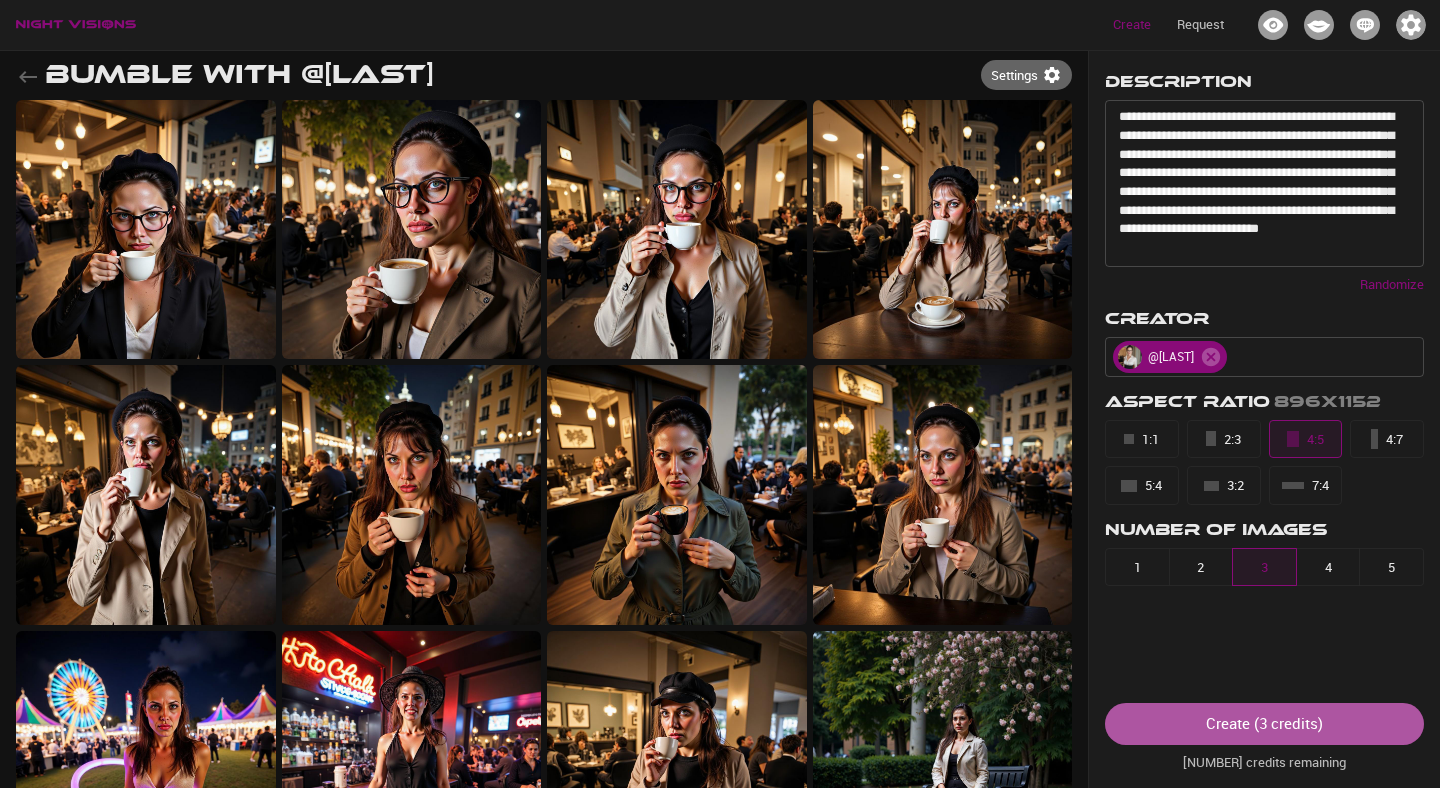click on "Create ( [NUMBER] credits )" at bounding box center [1264, 723] 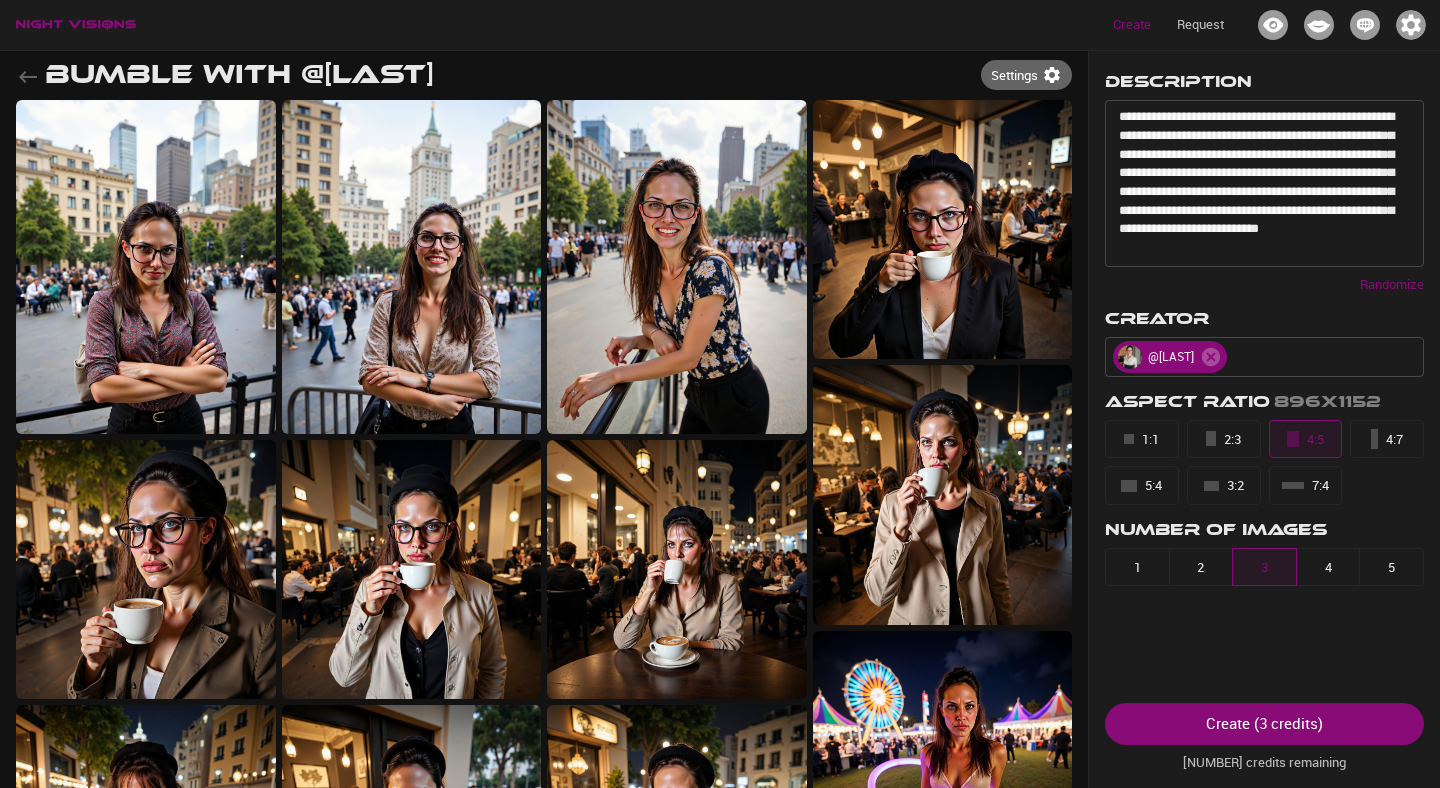 click on "Create ( [NUMBER] credits )" at bounding box center [1264, 723] 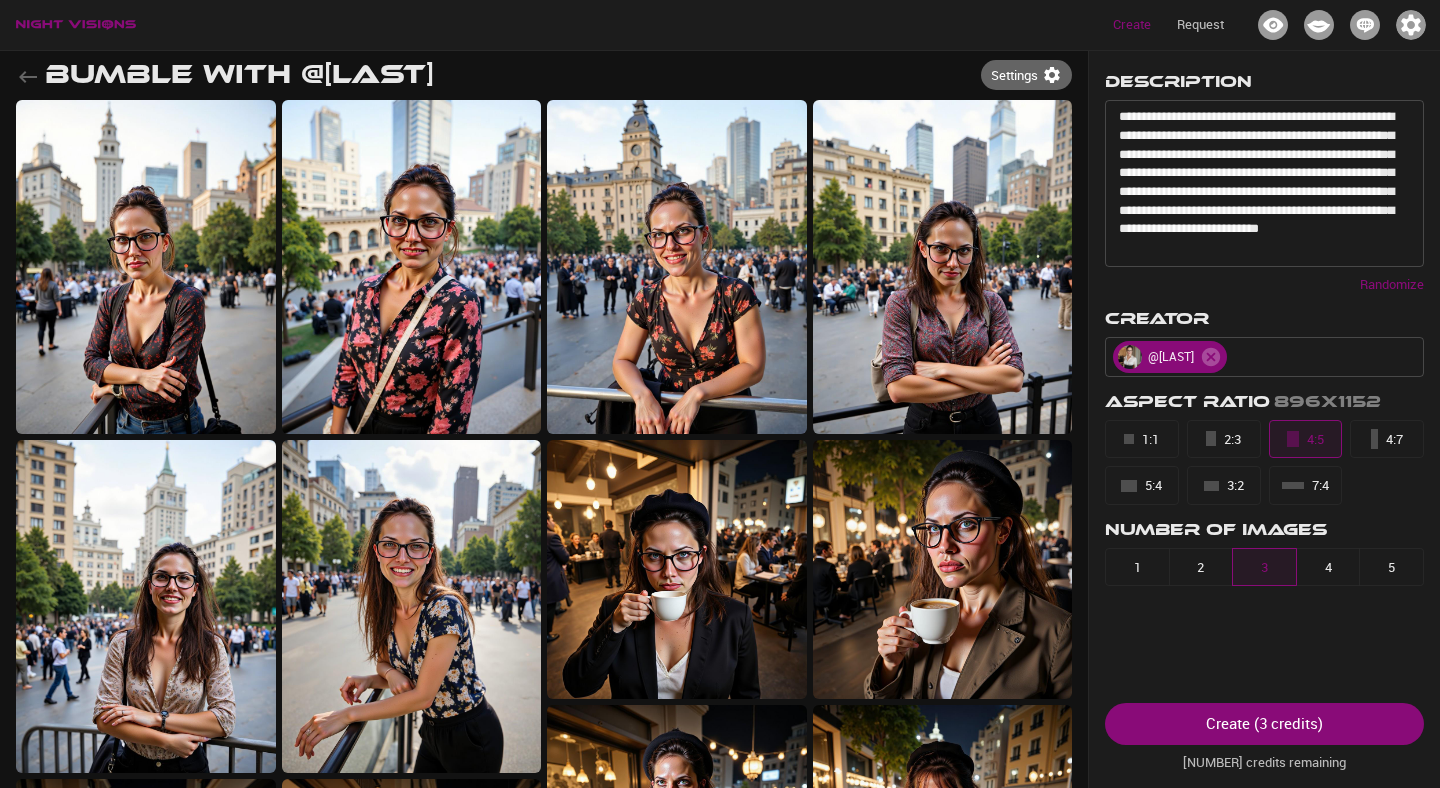 click on "Create ( [NUMBER] credits )" at bounding box center [1264, 724] 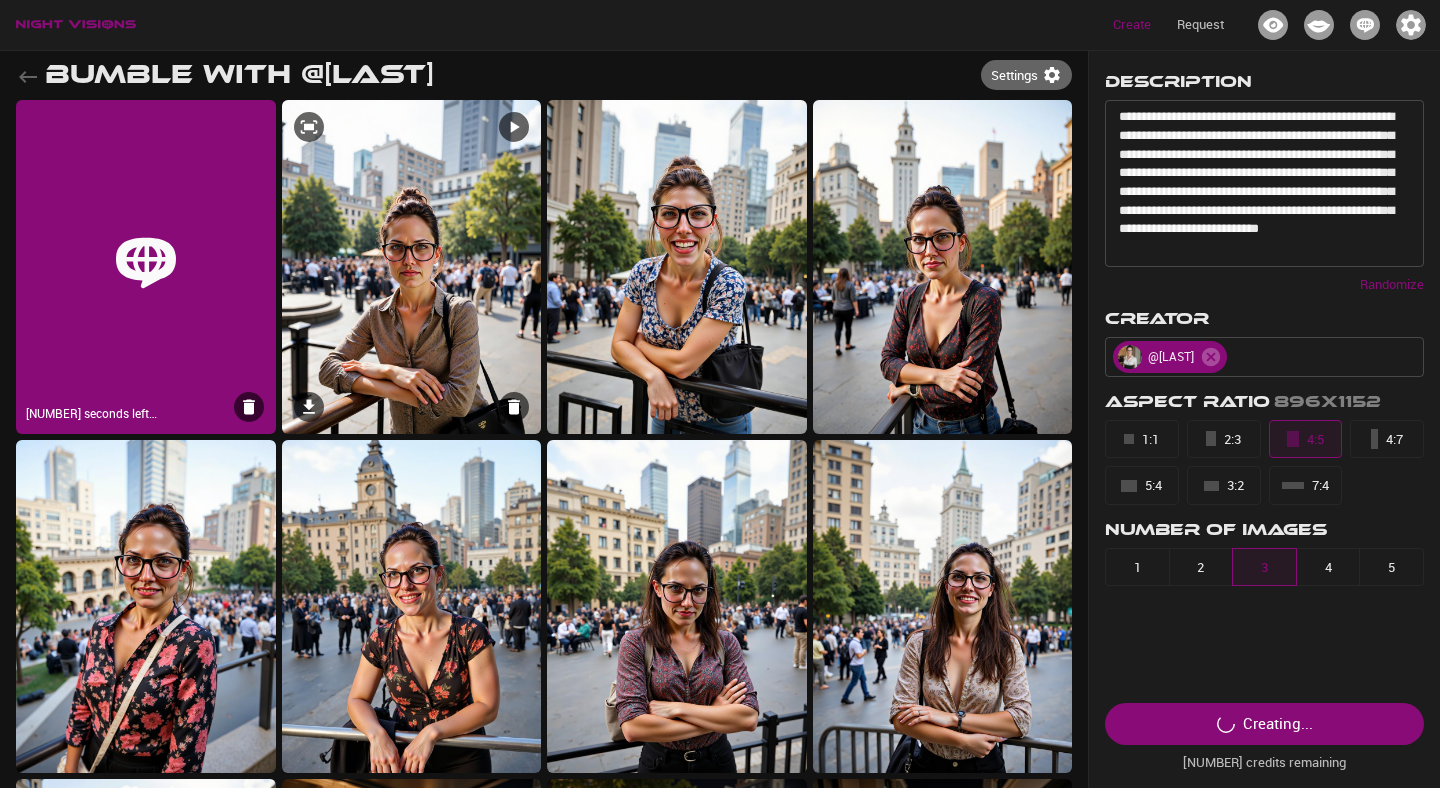 click at bounding box center [412, 267] 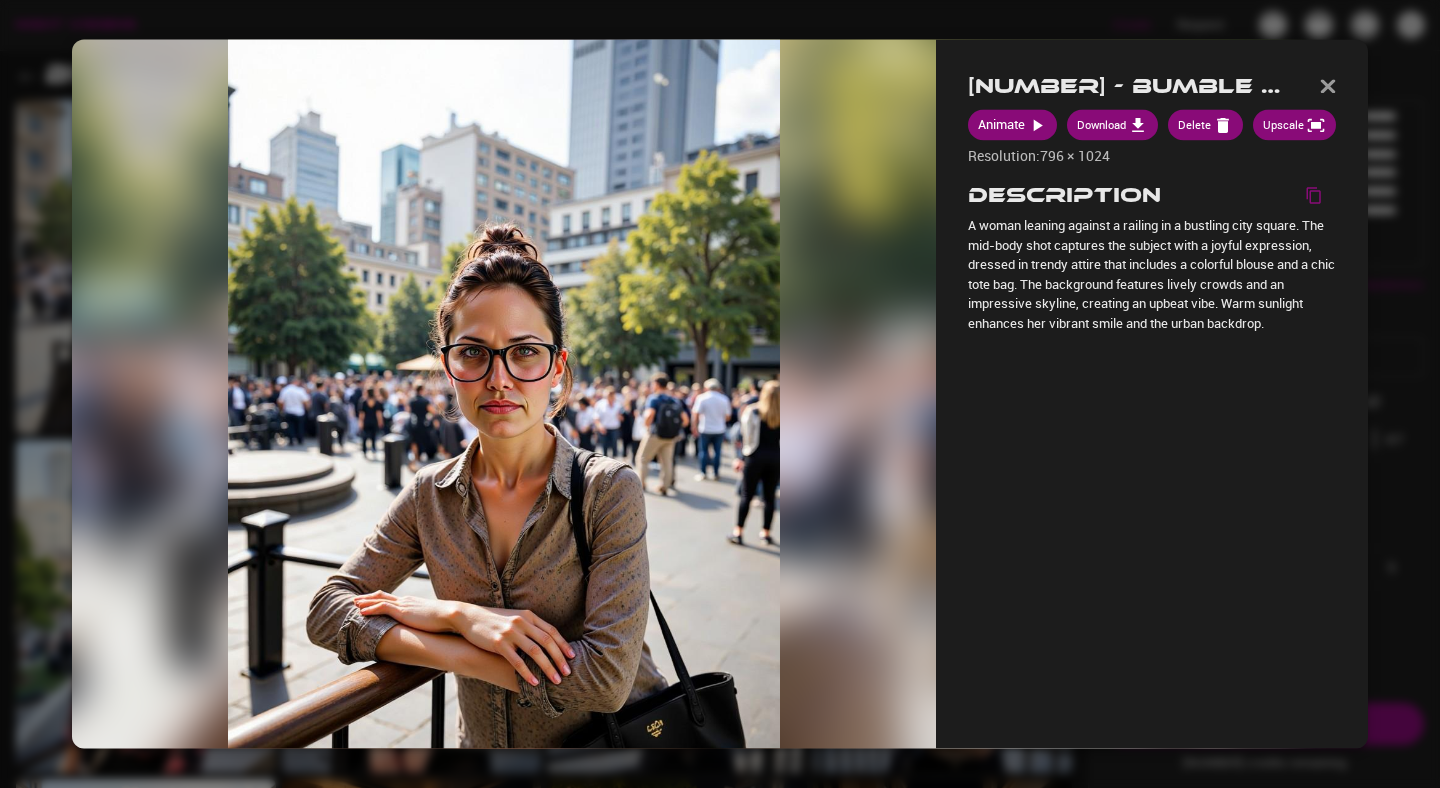 click at bounding box center (720, 394) 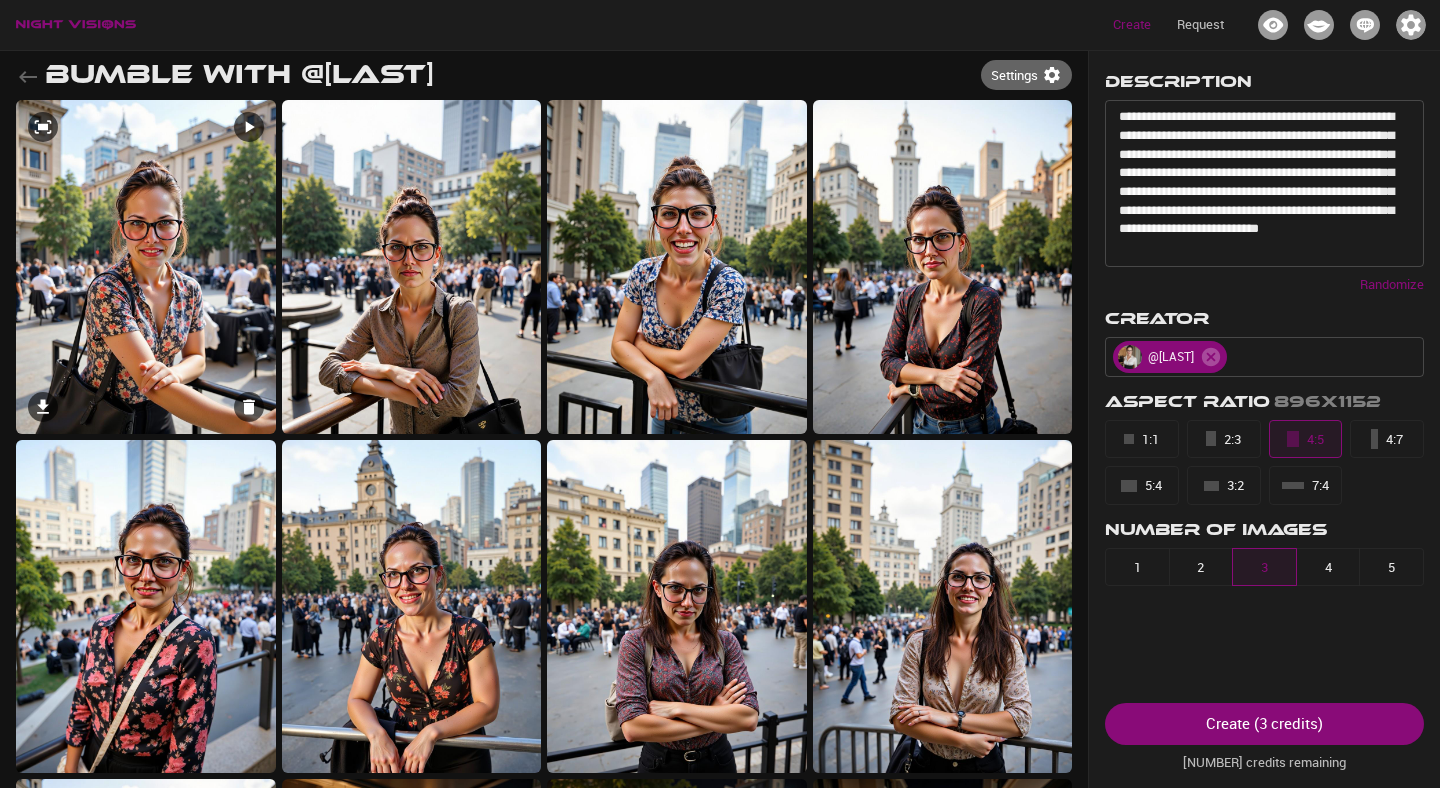 click at bounding box center [146, 267] 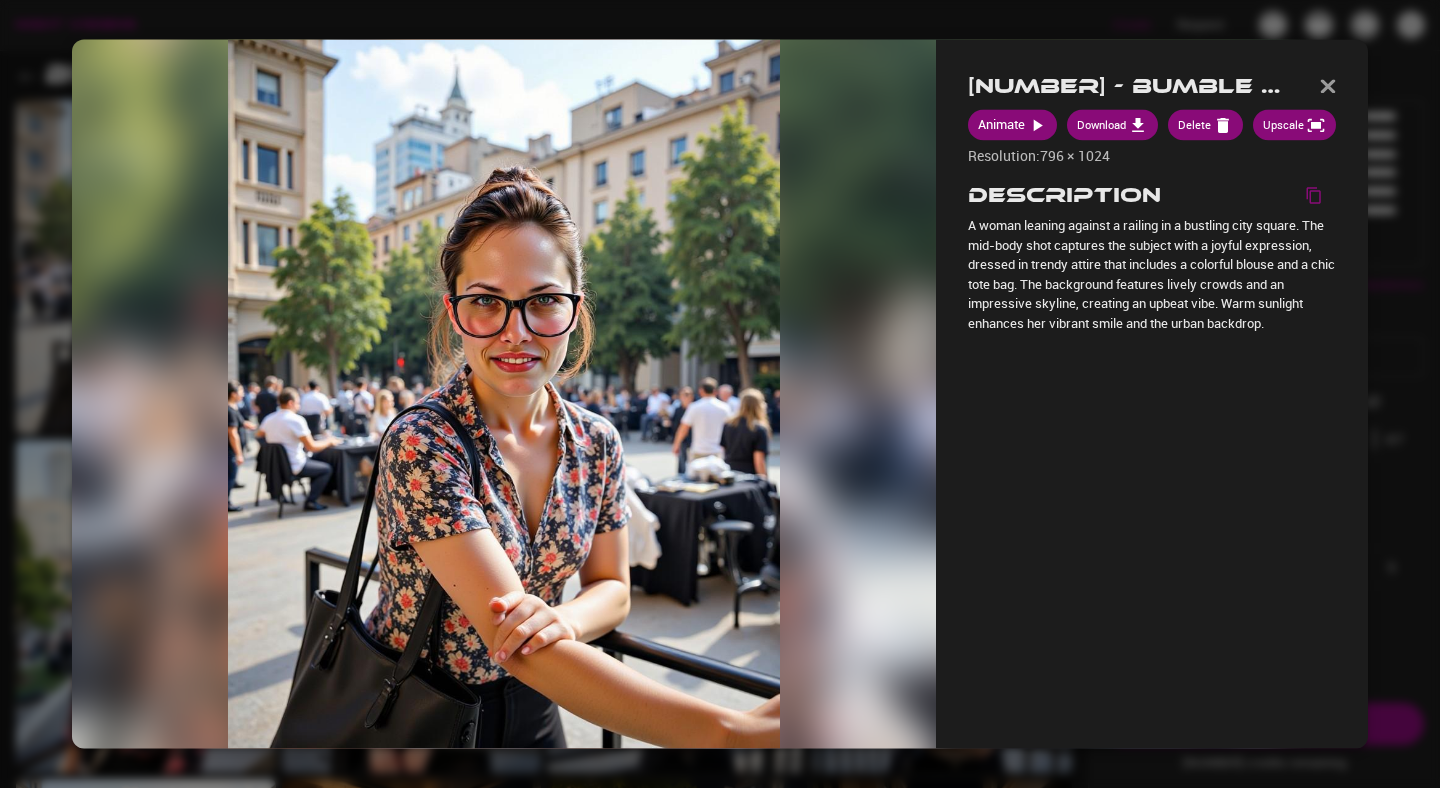 click at bounding box center [504, 393] 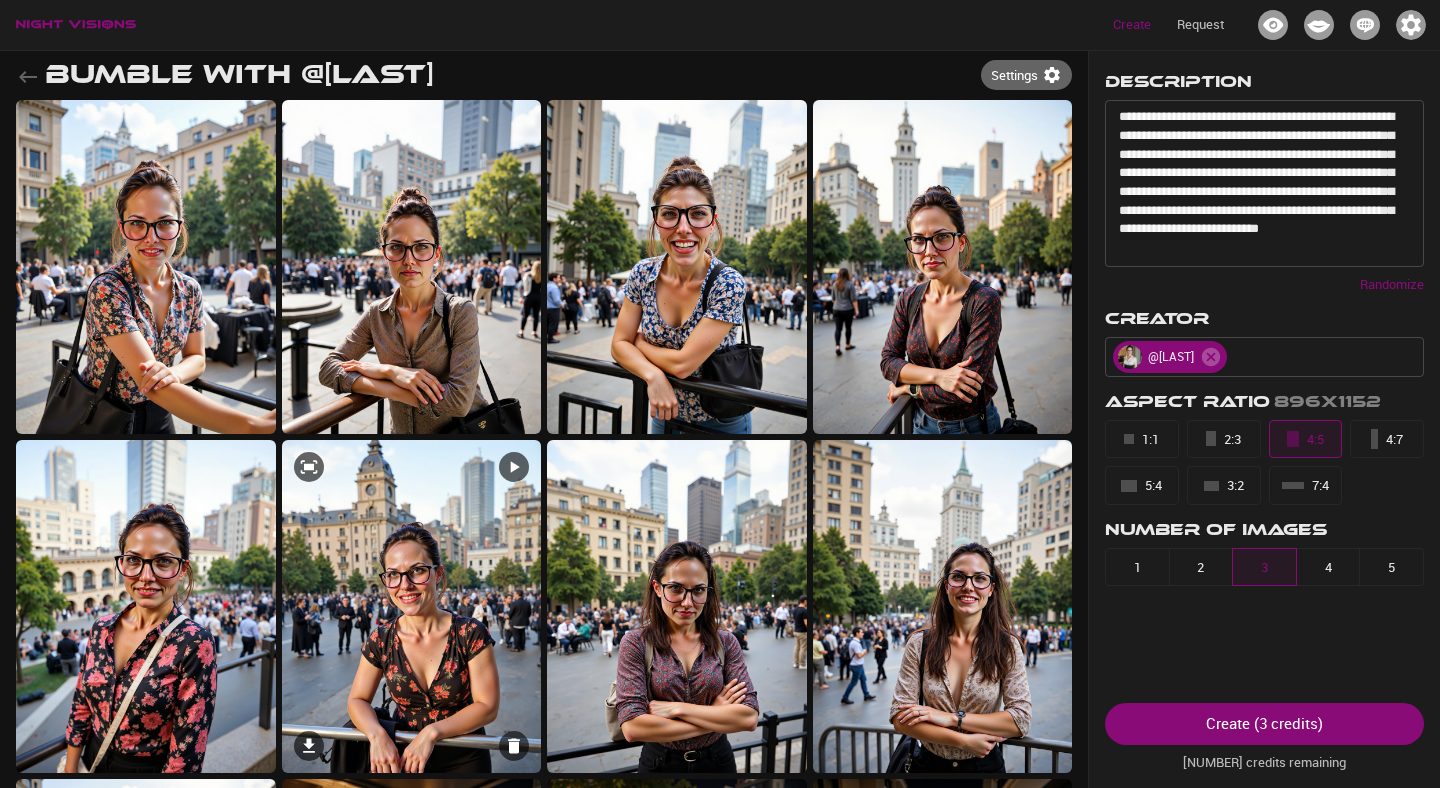 click at bounding box center (412, 607) 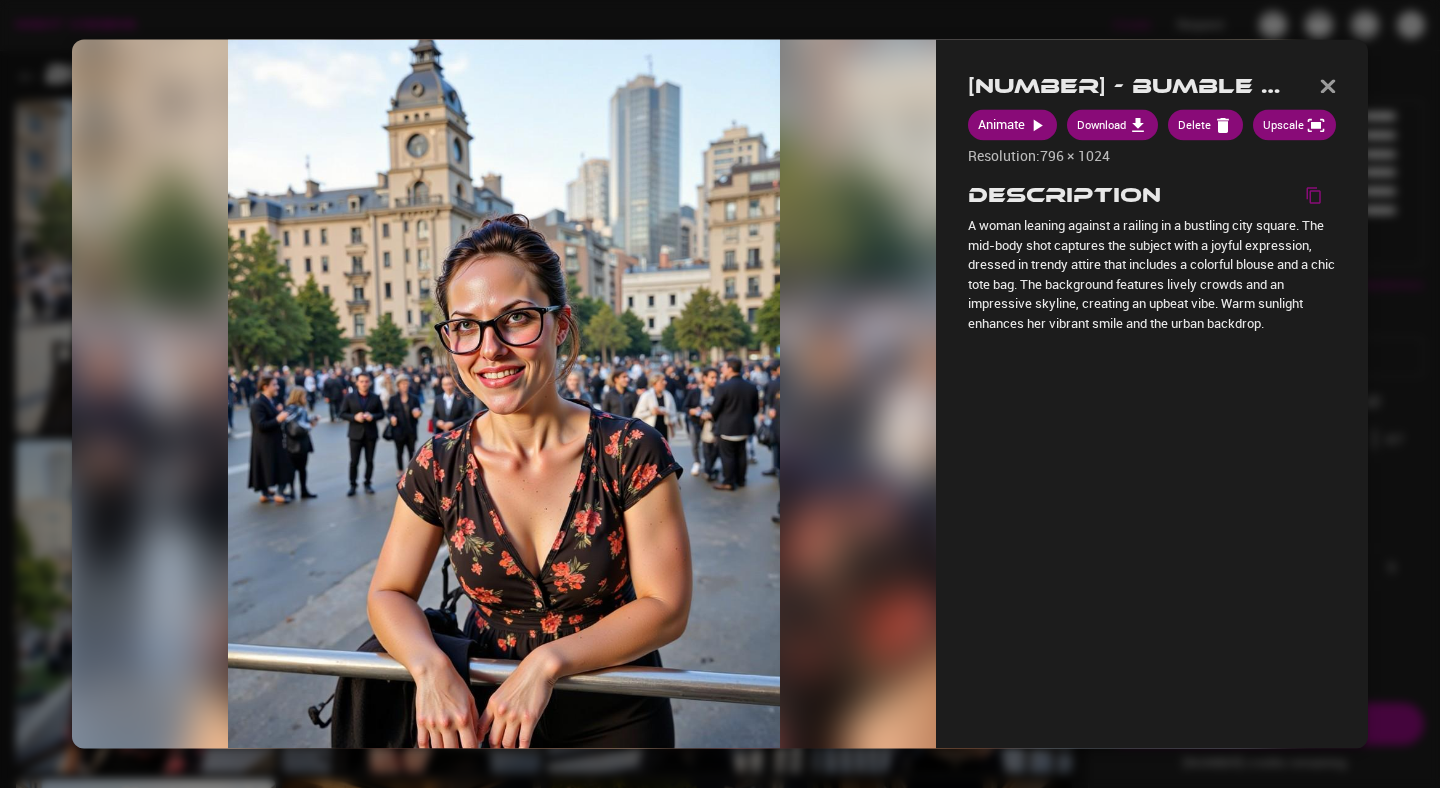 click at bounding box center (720, 394) 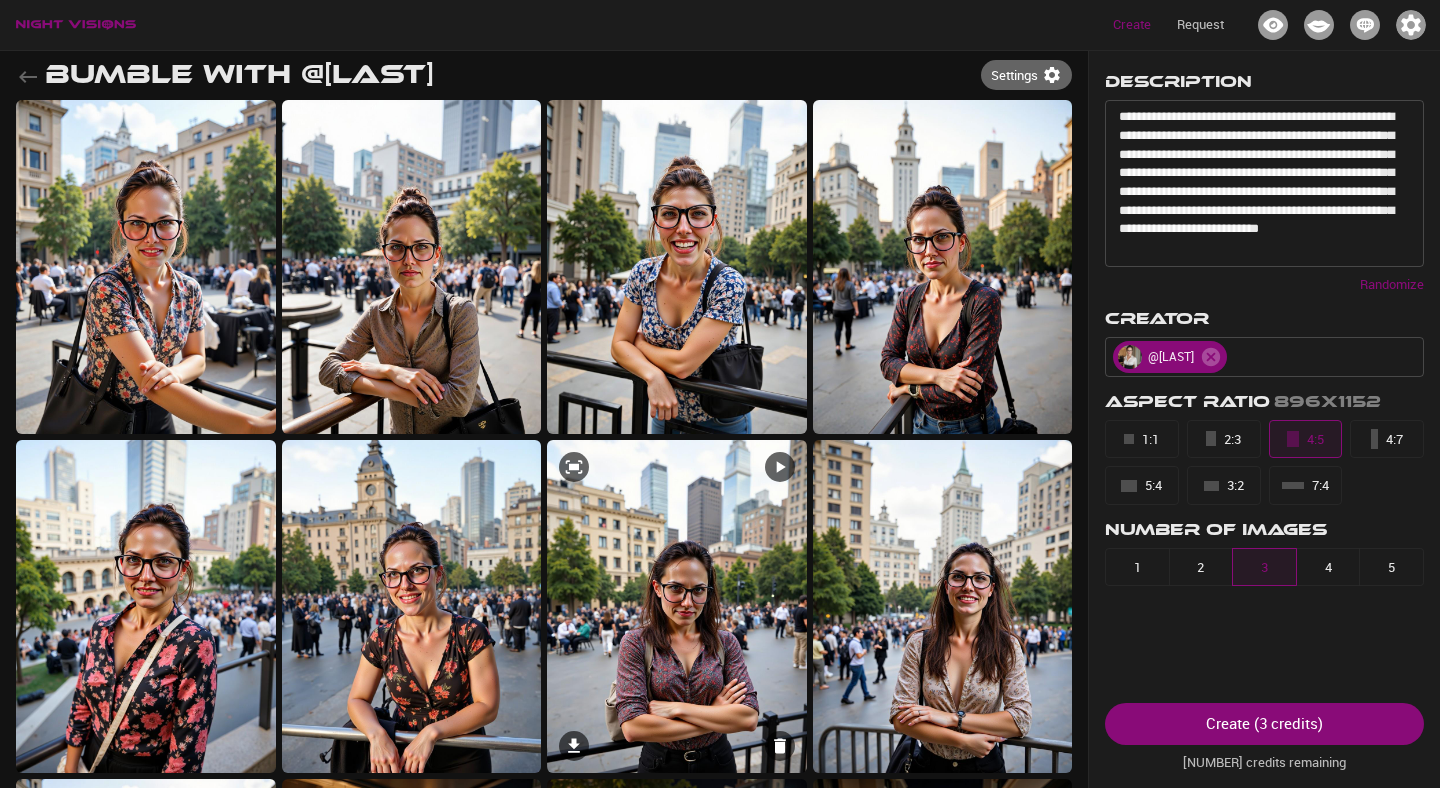 click at bounding box center [677, 607] 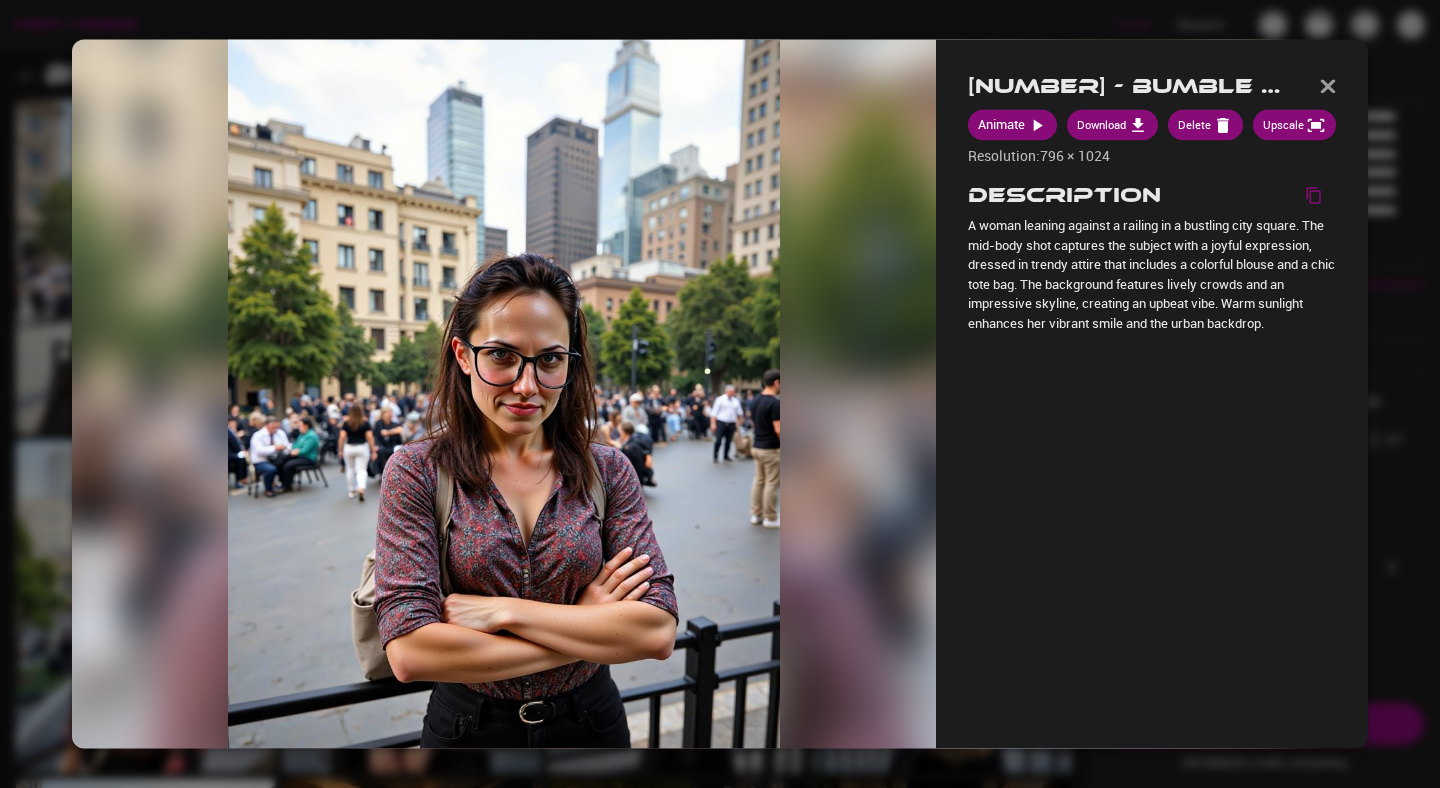 click at bounding box center [720, 394] 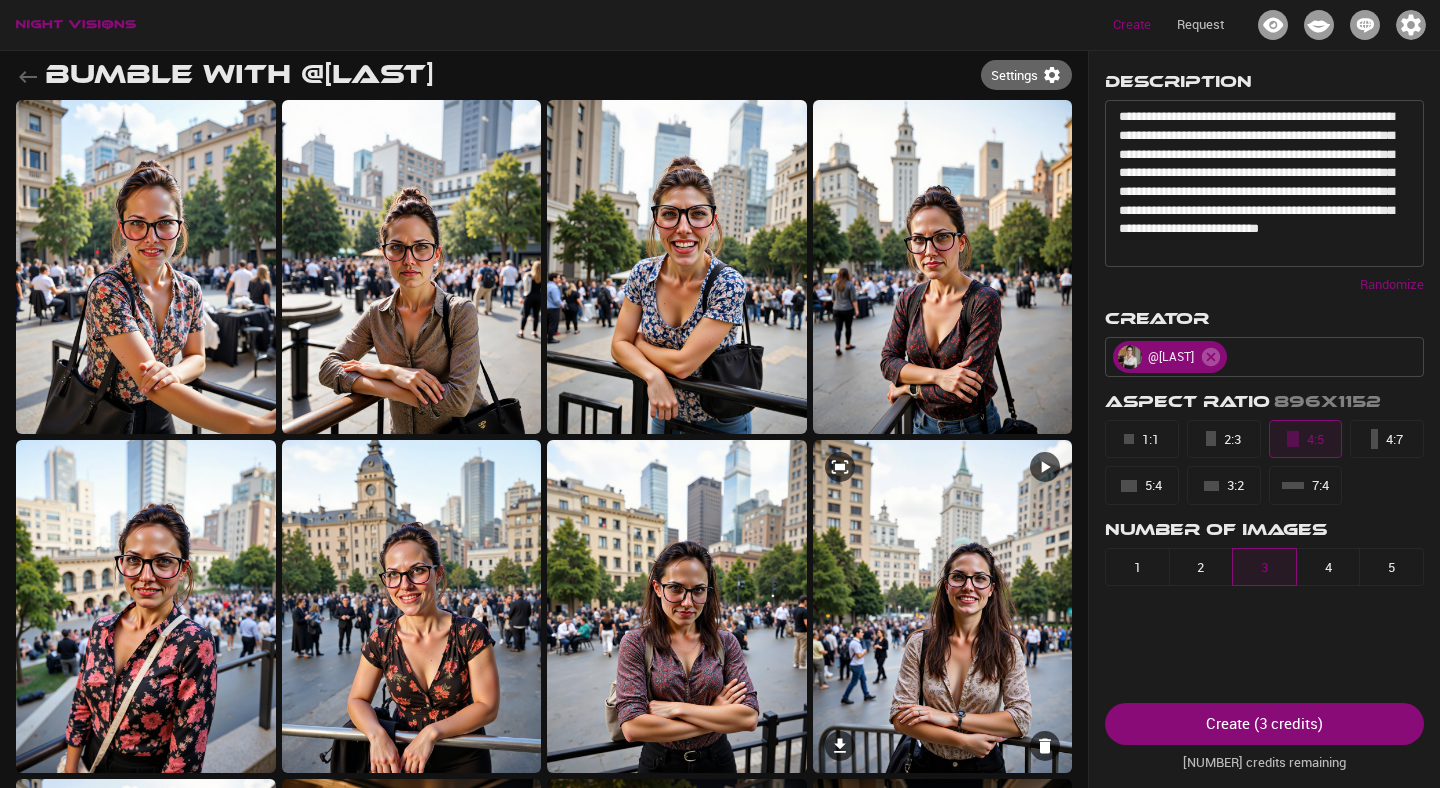 click at bounding box center (943, 607) 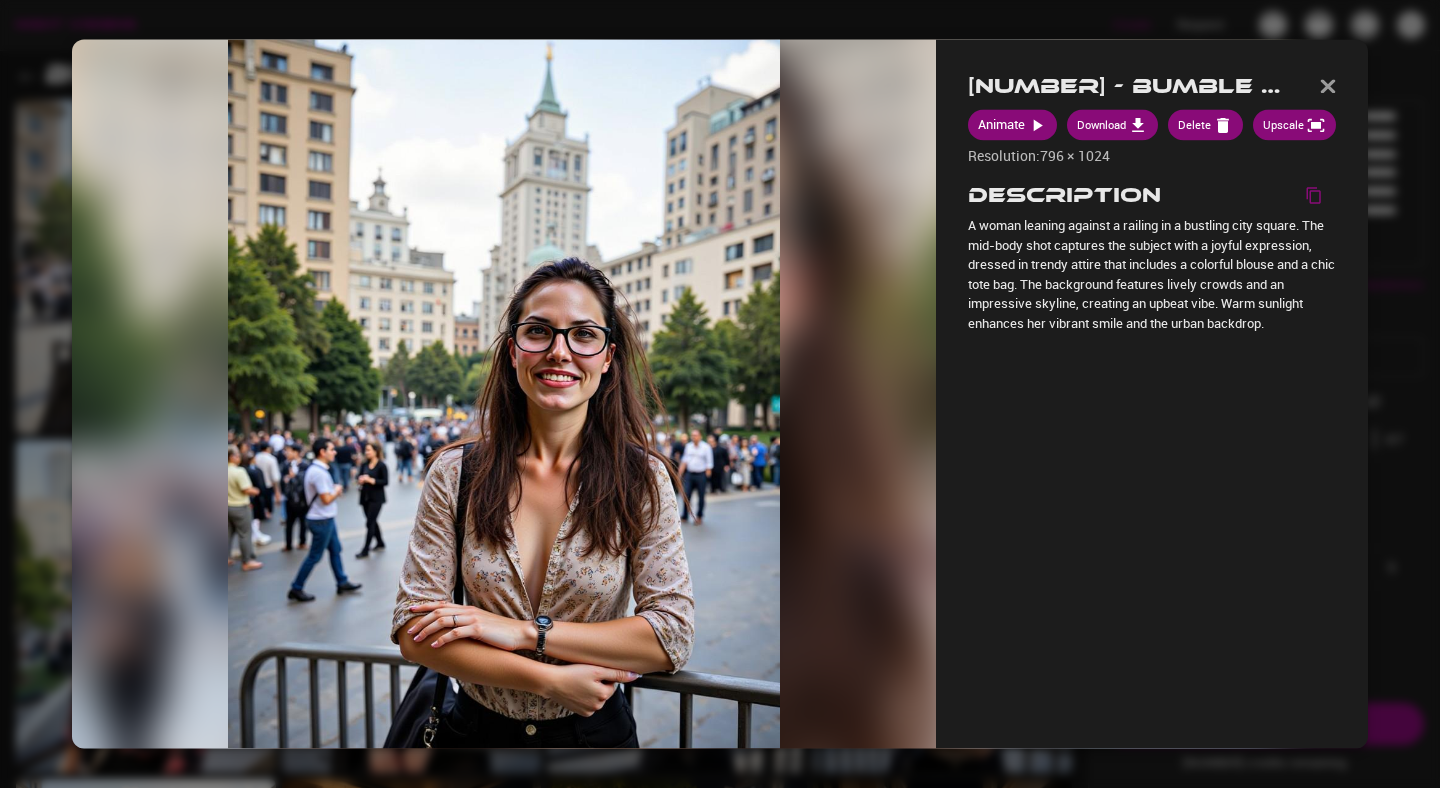 click at bounding box center [720, 394] 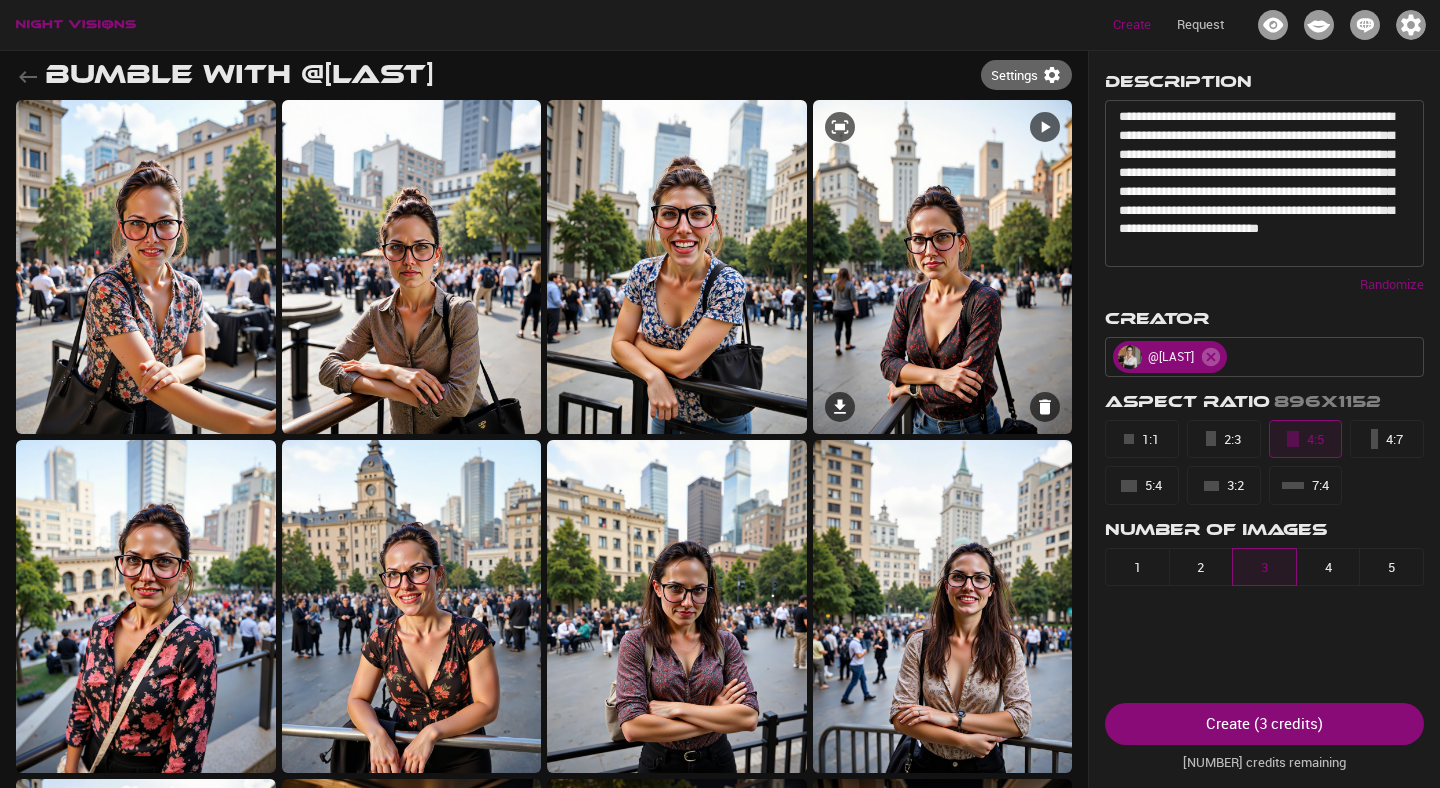 click at bounding box center (943, 267) 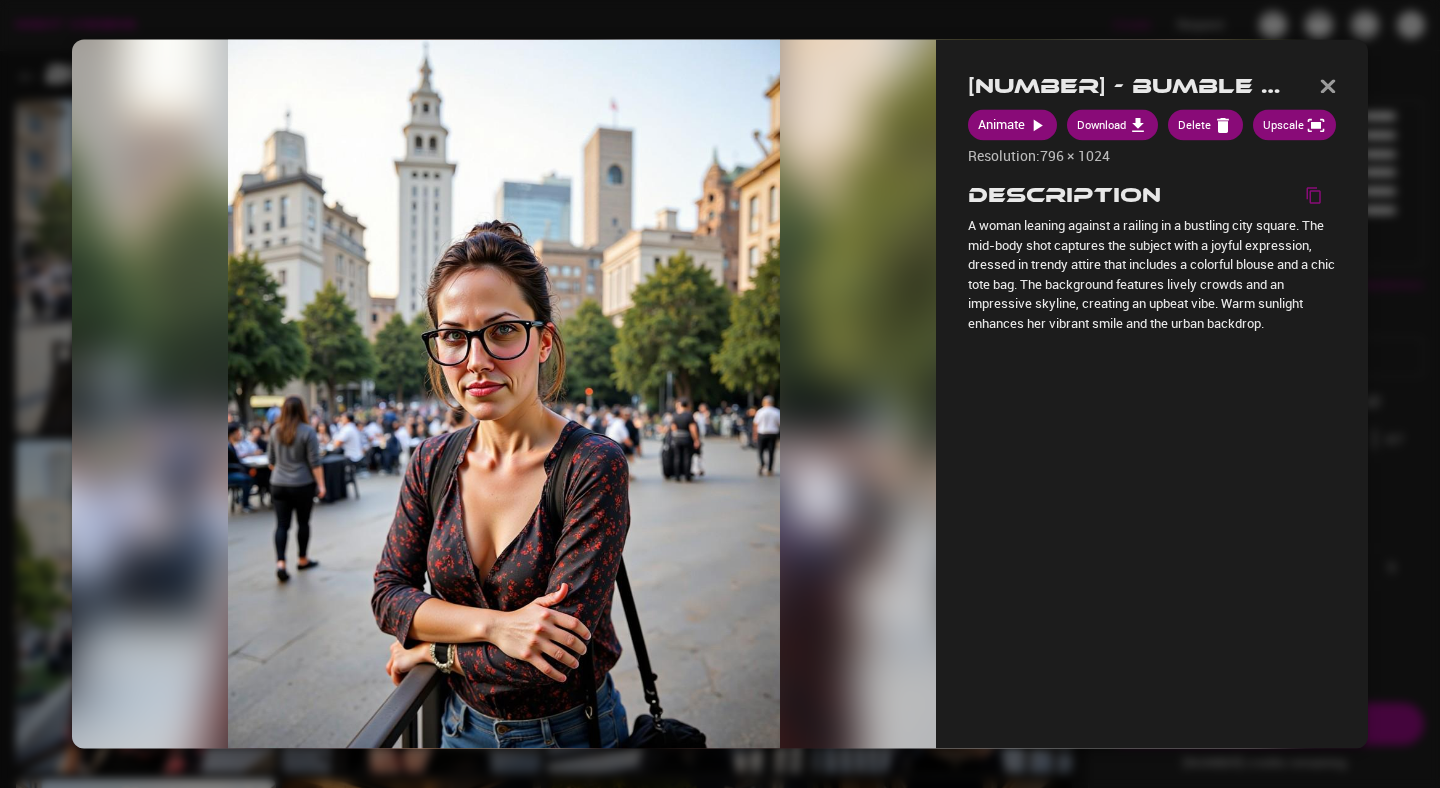 click at bounding box center [720, 394] 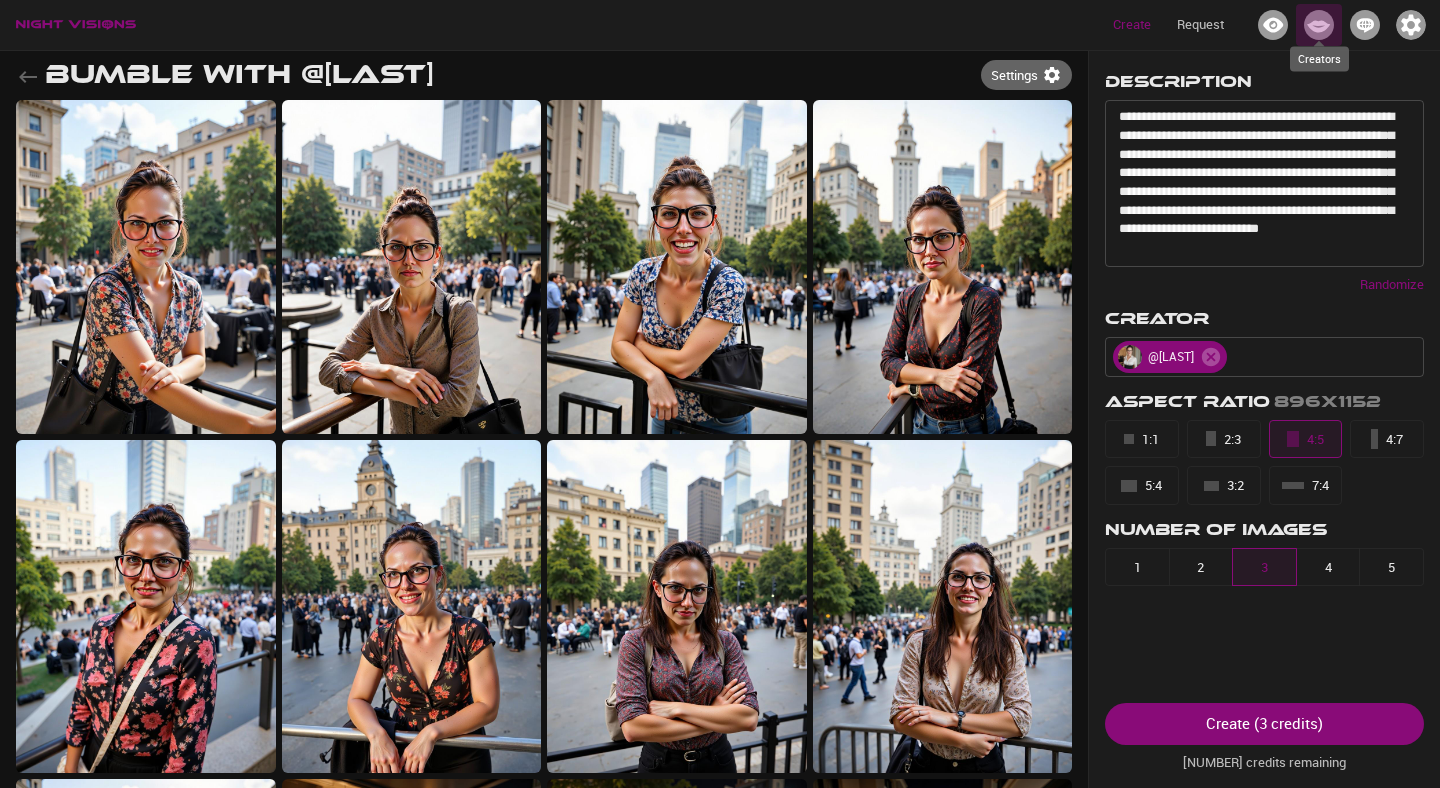 click at bounding box center (1319, 25) 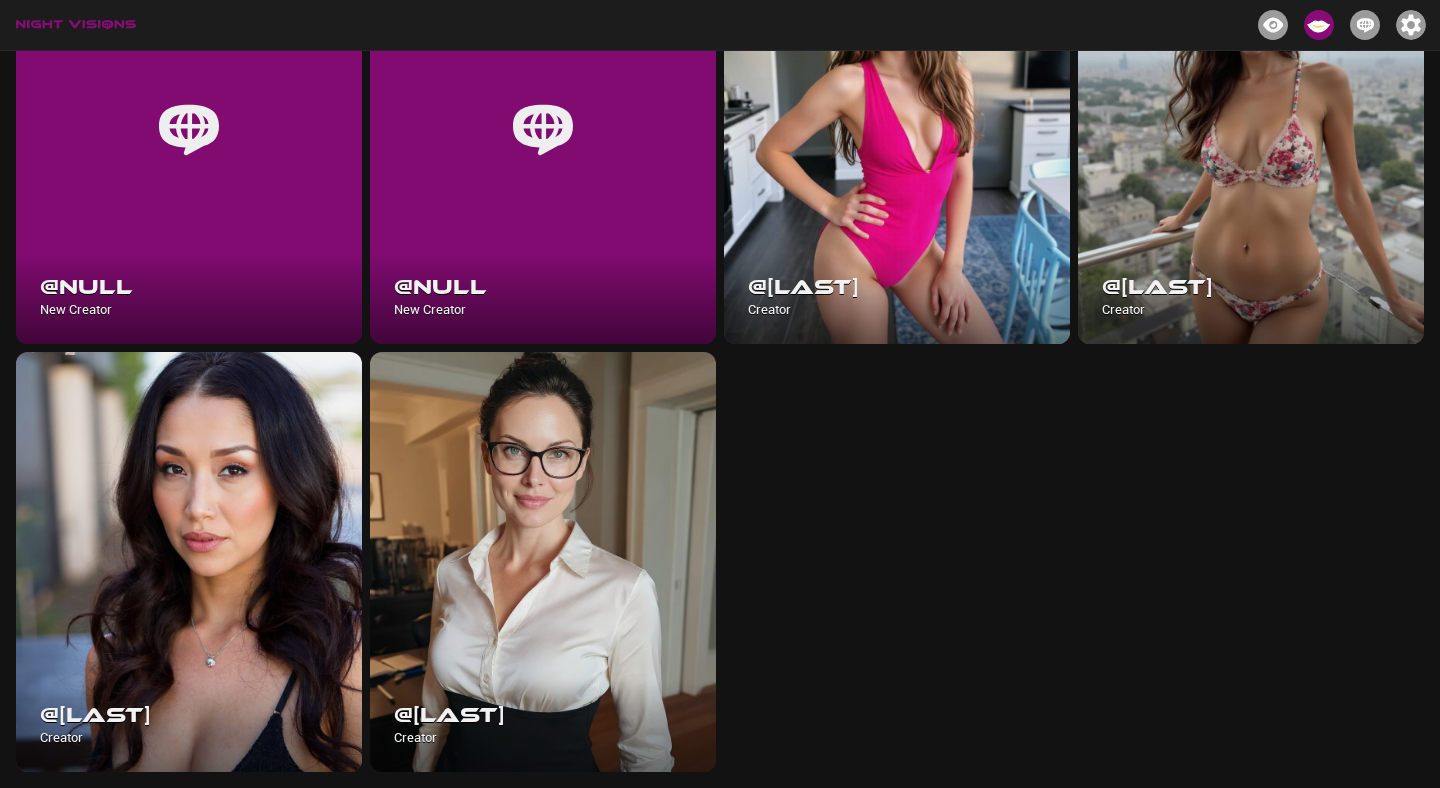 scroll, scrollTop: 0, scrollLeft: 0, axis: both 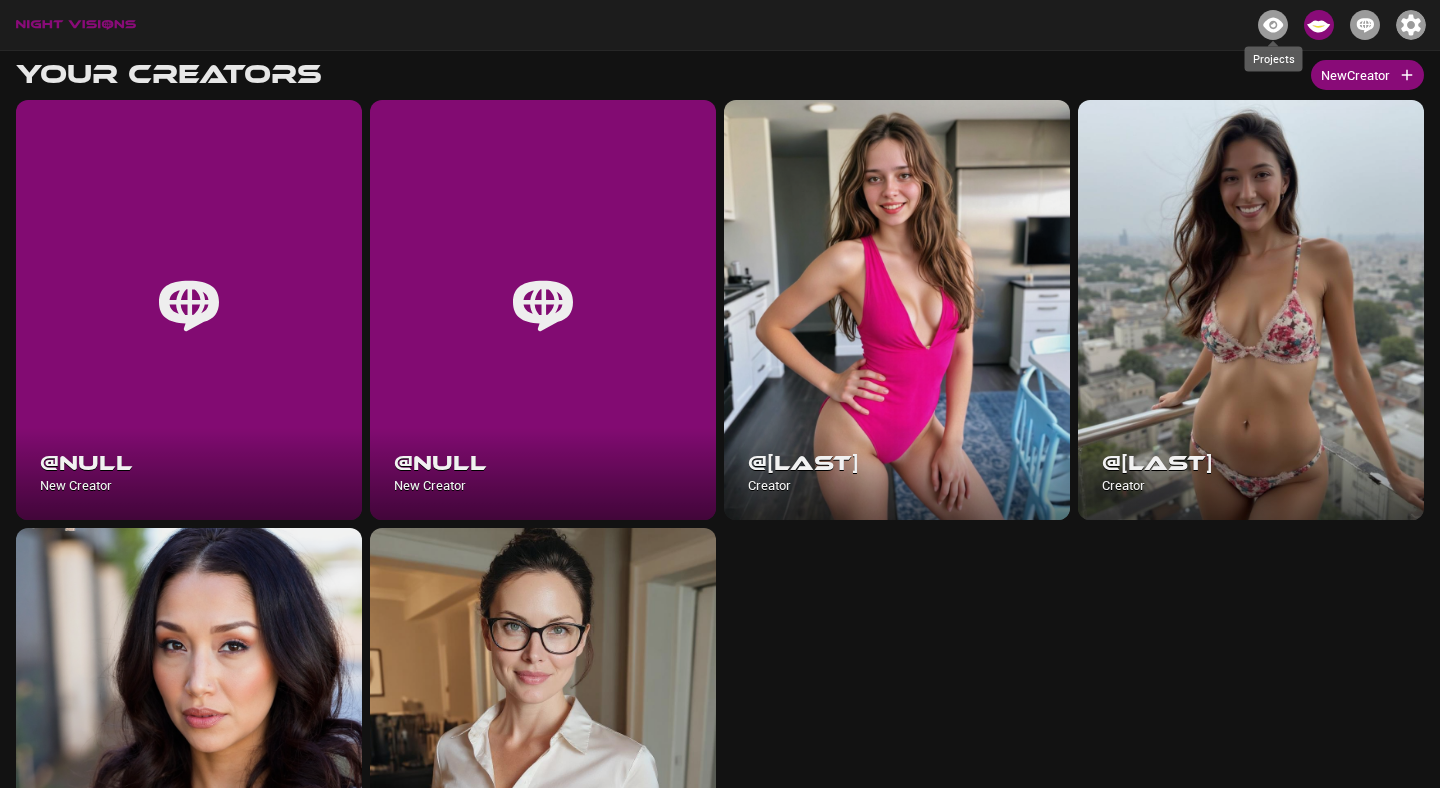 click at bounding box center (1273, 25) 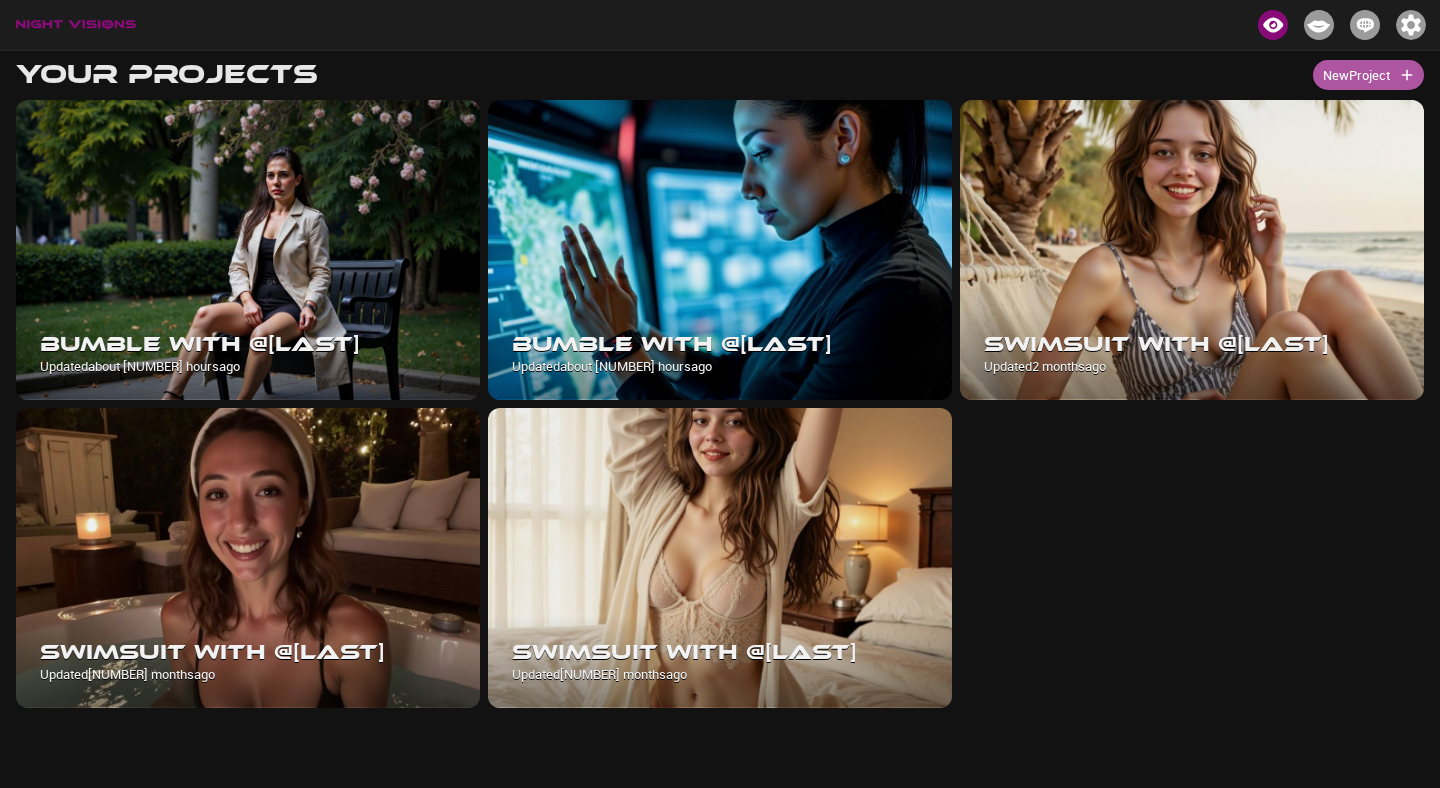 click on "New  Project" at bounding box center [1368, 75] 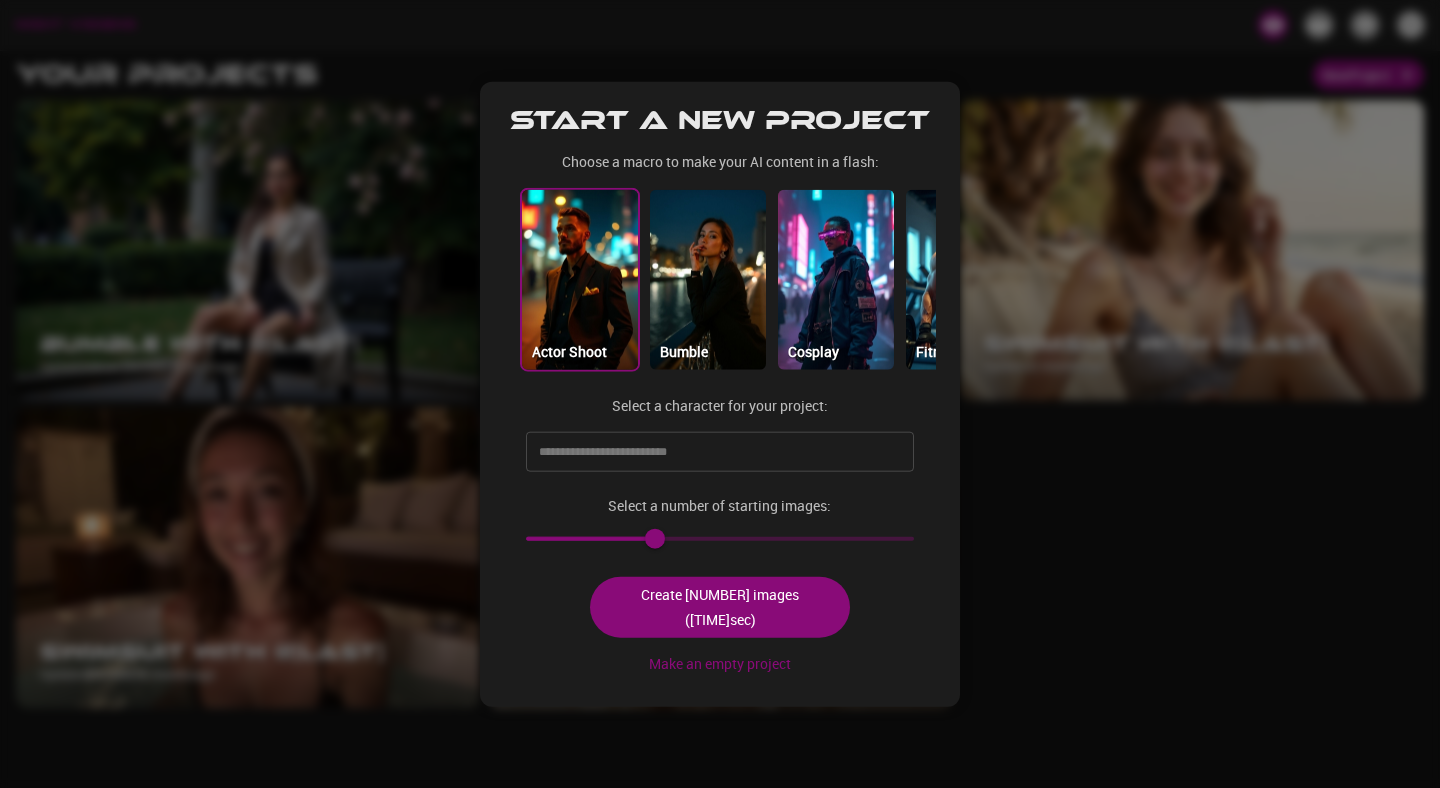 click at bounding box center (580, 280) 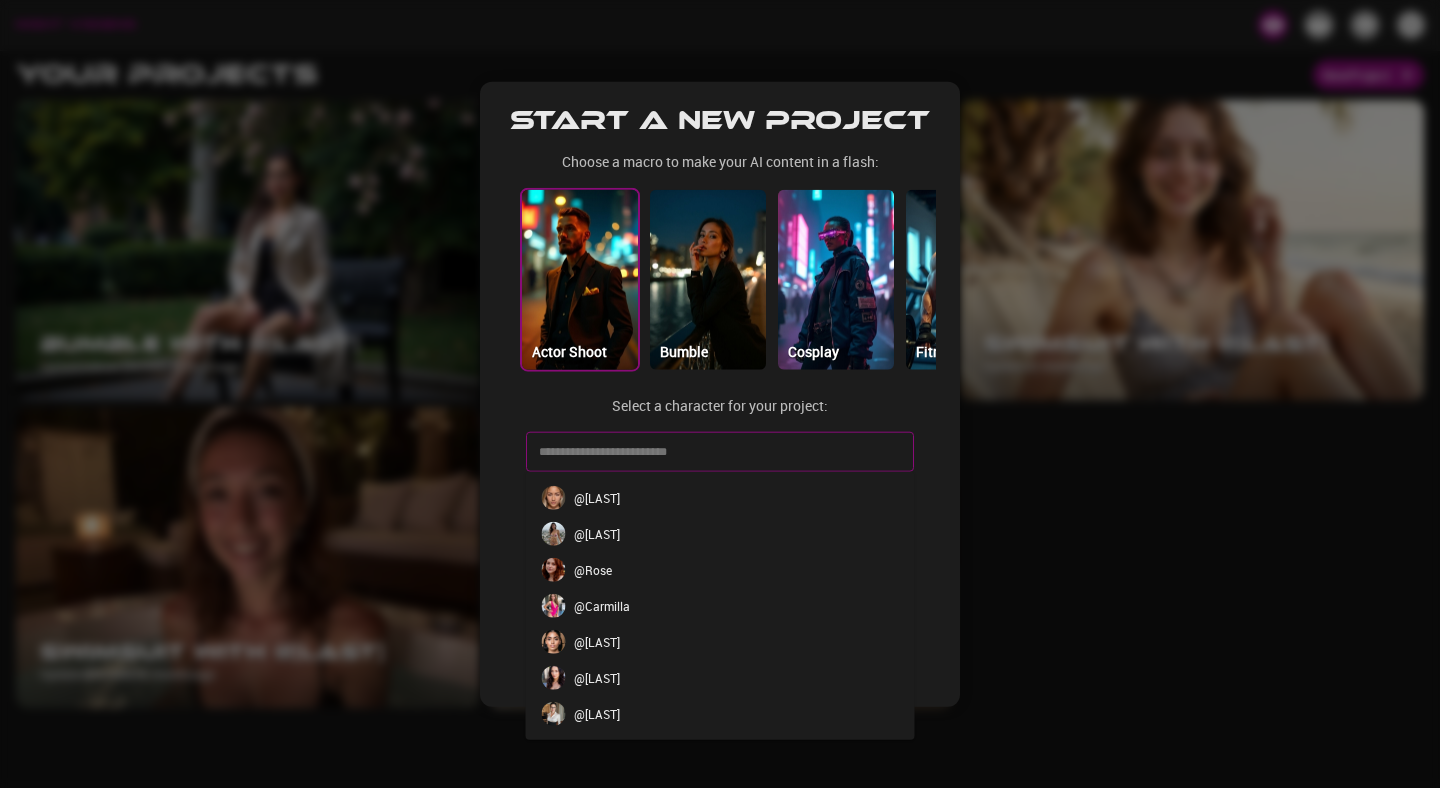 click at bounding box center (705, 452) 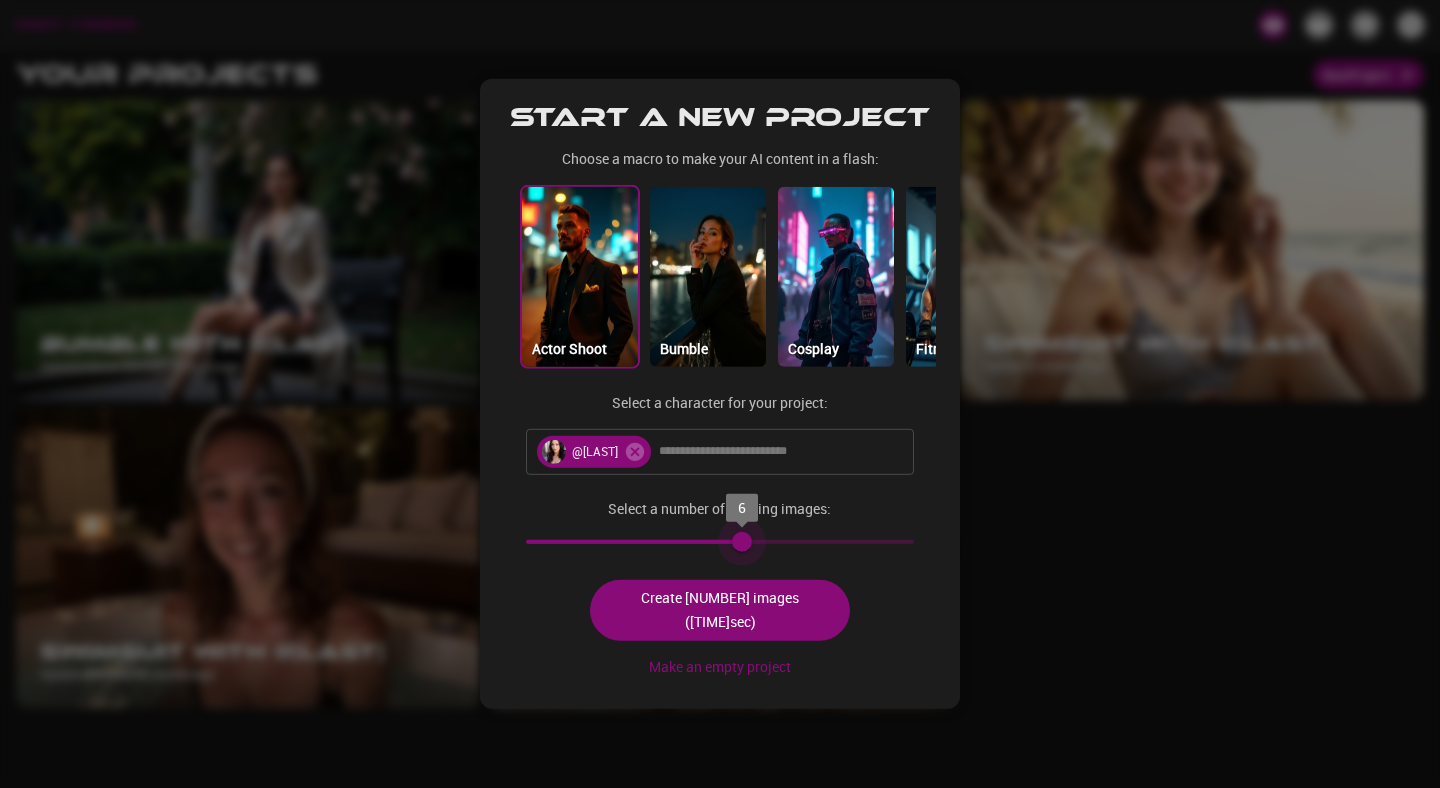 type on "**" 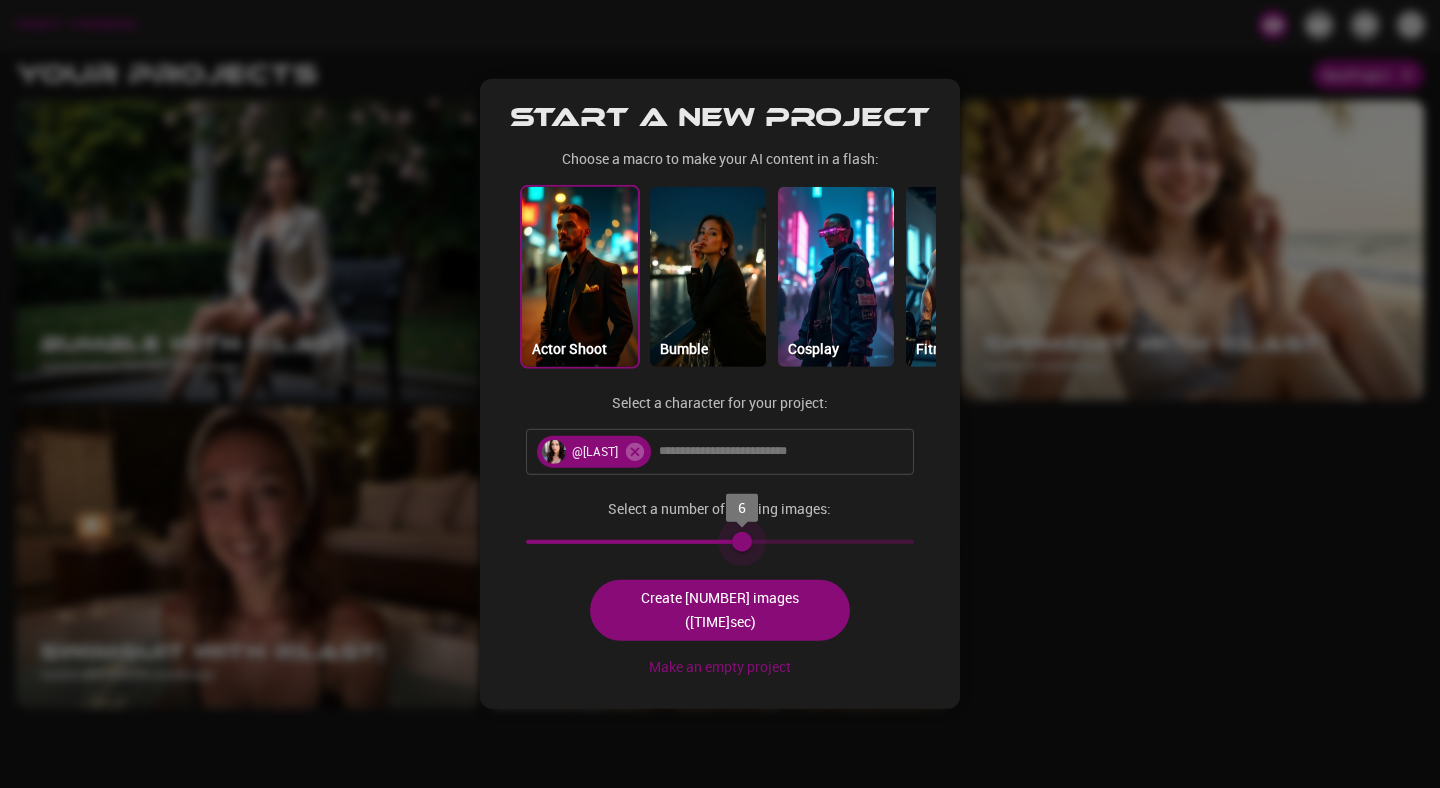 drag, startPoint x: 708, startPoint y: 553, endPoint x: 1097, endPoint y: 567, distance: 389.25186 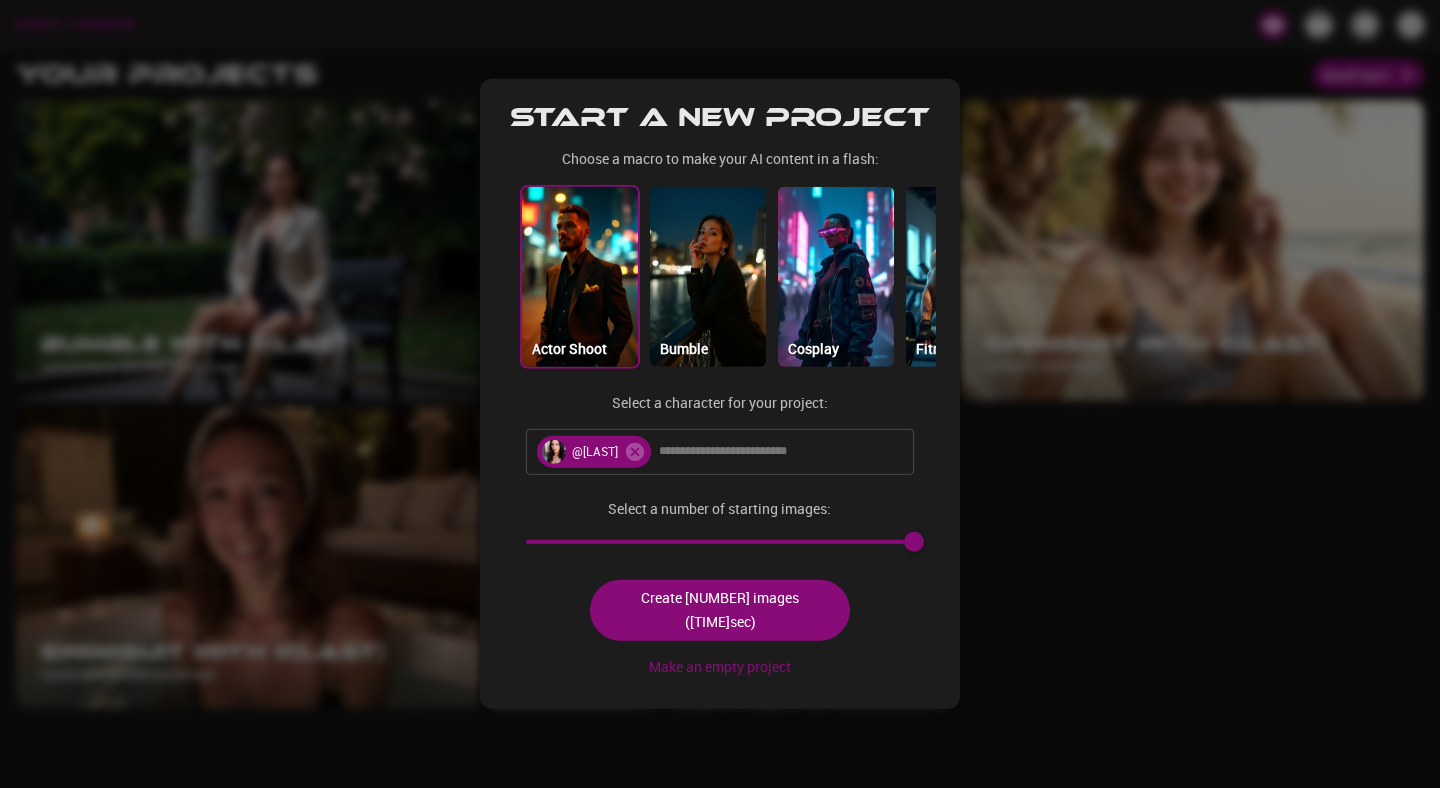 click on "Actor Shoot Bumble Cosplay Fitness Hinge Instagram Lingerie Model Shoot Public Nudity Swimsuit Tinder Select a character for your project: @[LAST] ​ Select a number of starting images: [NUMBER] Create [NUMBER] images ([TIME]sec) Make an empty project" at bounding box center (720, 394) 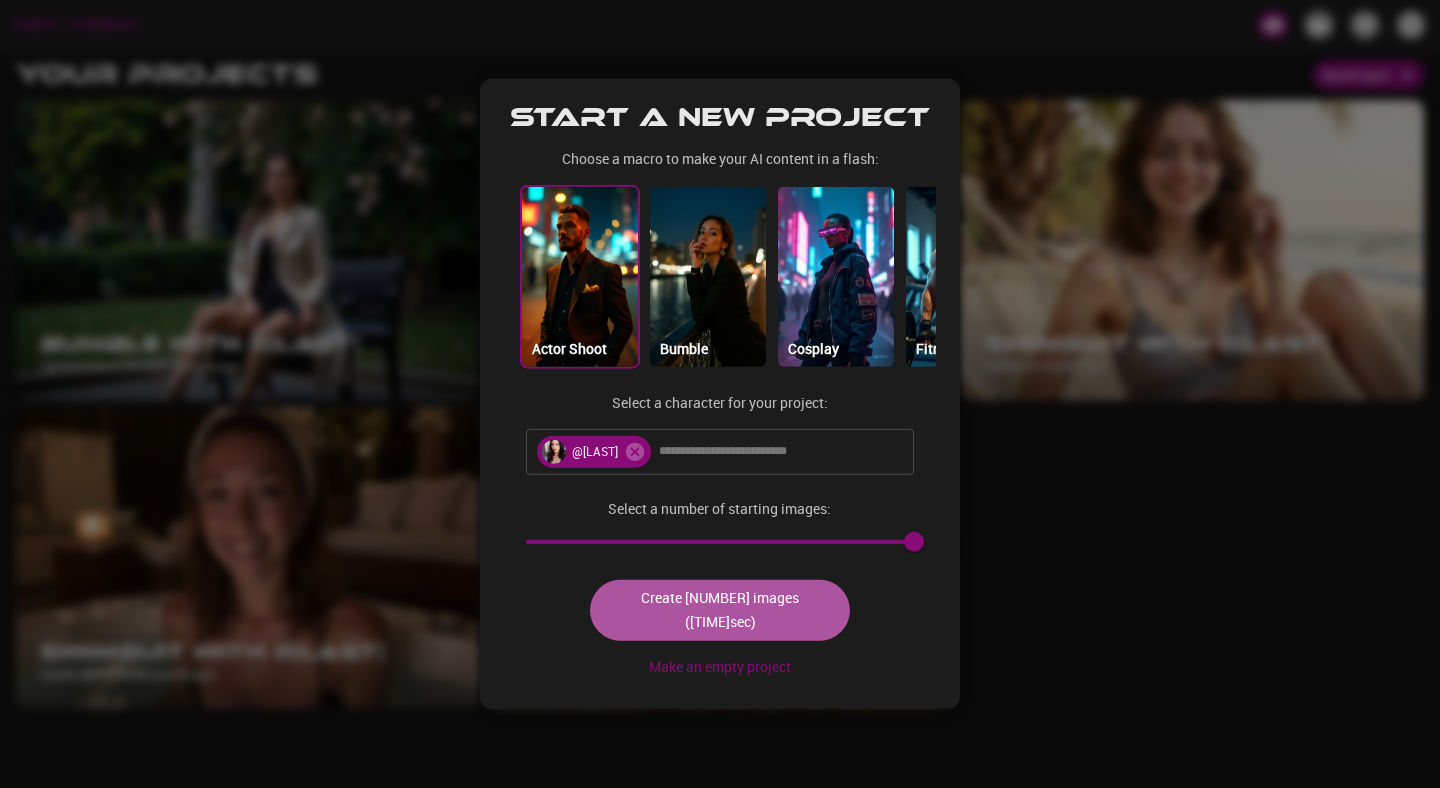 click on "Create [NUMBER] images ([TIME]sec)" at bounding box center (719, 610) 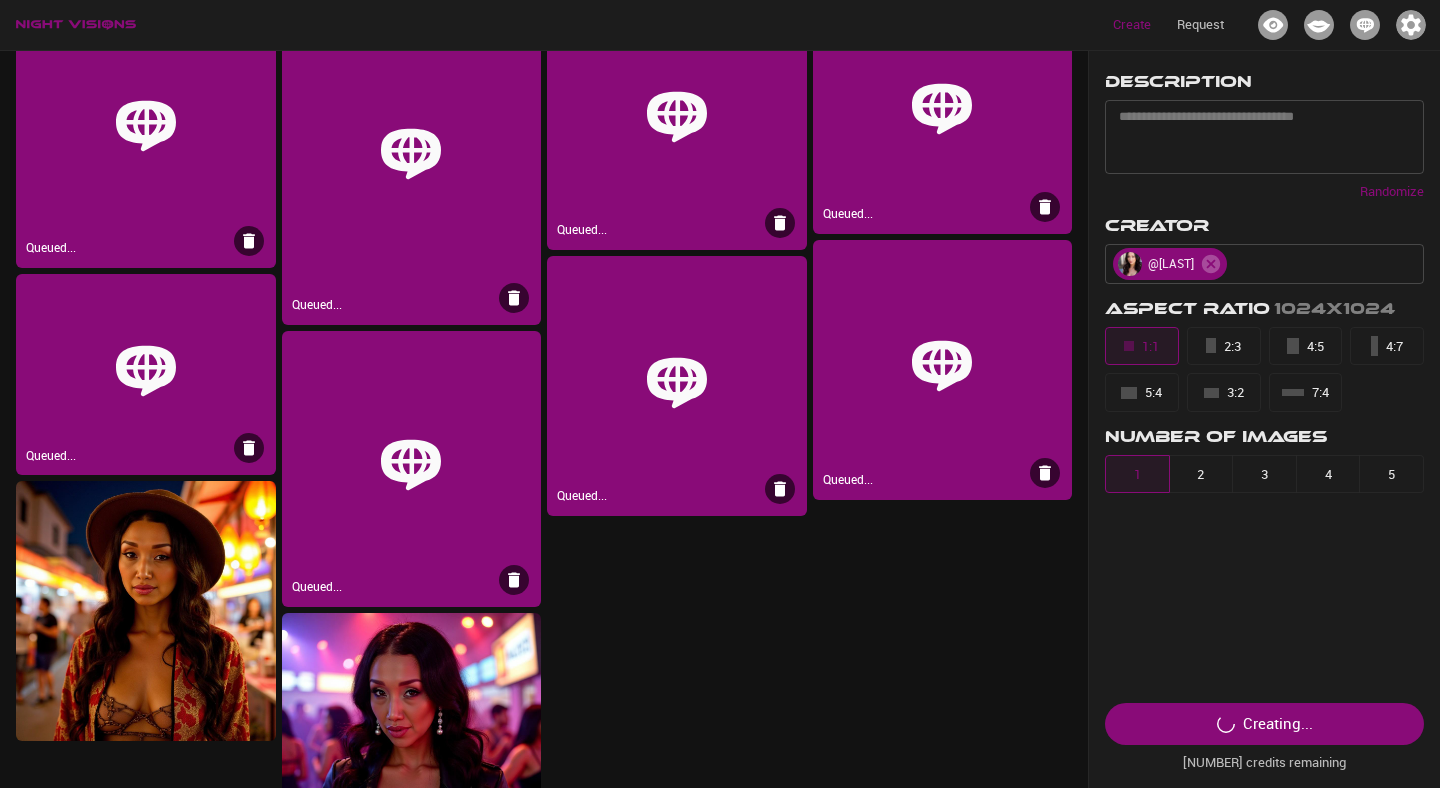 scroll, scrollTop: 0, scrollLeft: 0, axis: both 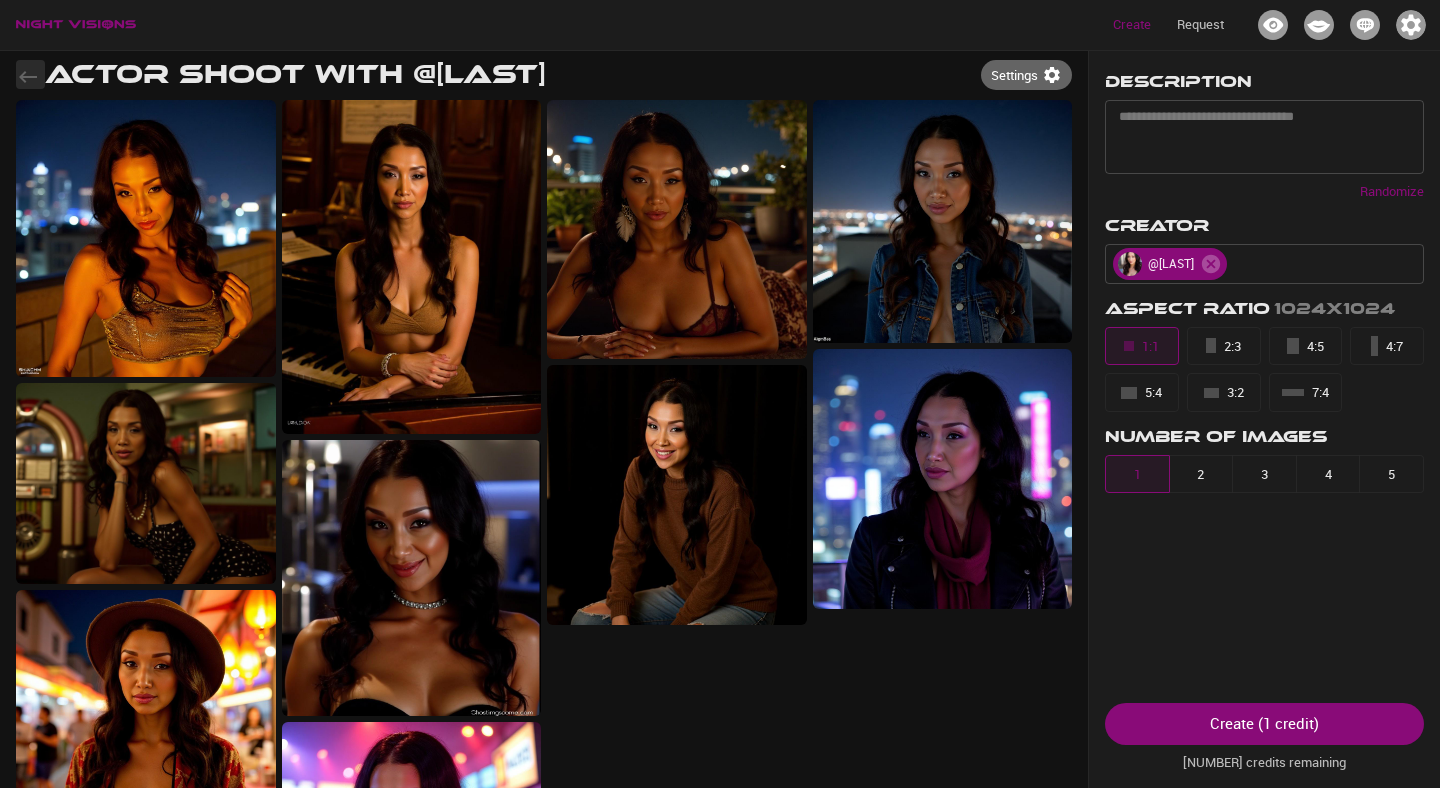 click 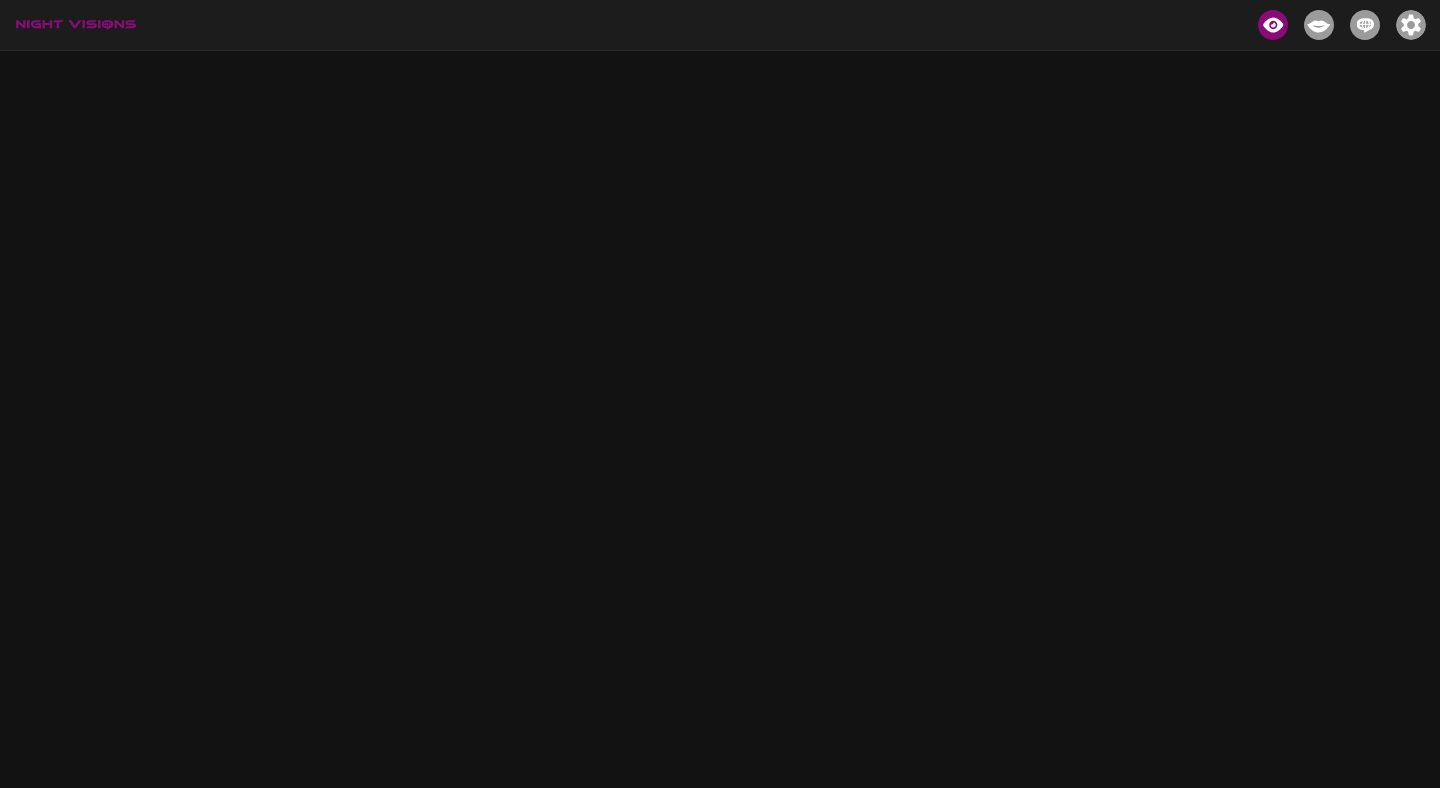 scroll, scrollTop: 0, scrollLeft: 0, axis: both 